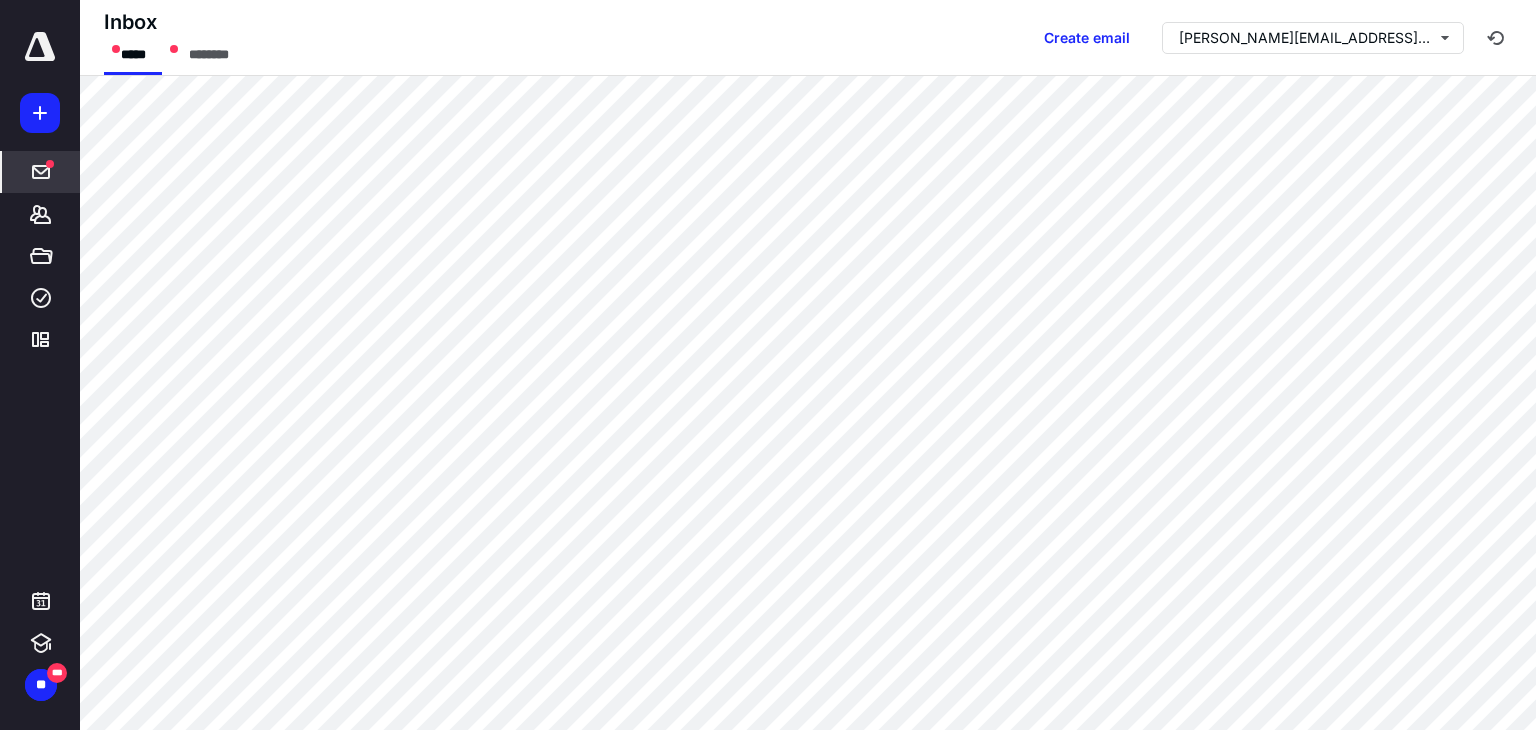 scroll, scrollTop: 0, scrollLeft: 0, axis: both 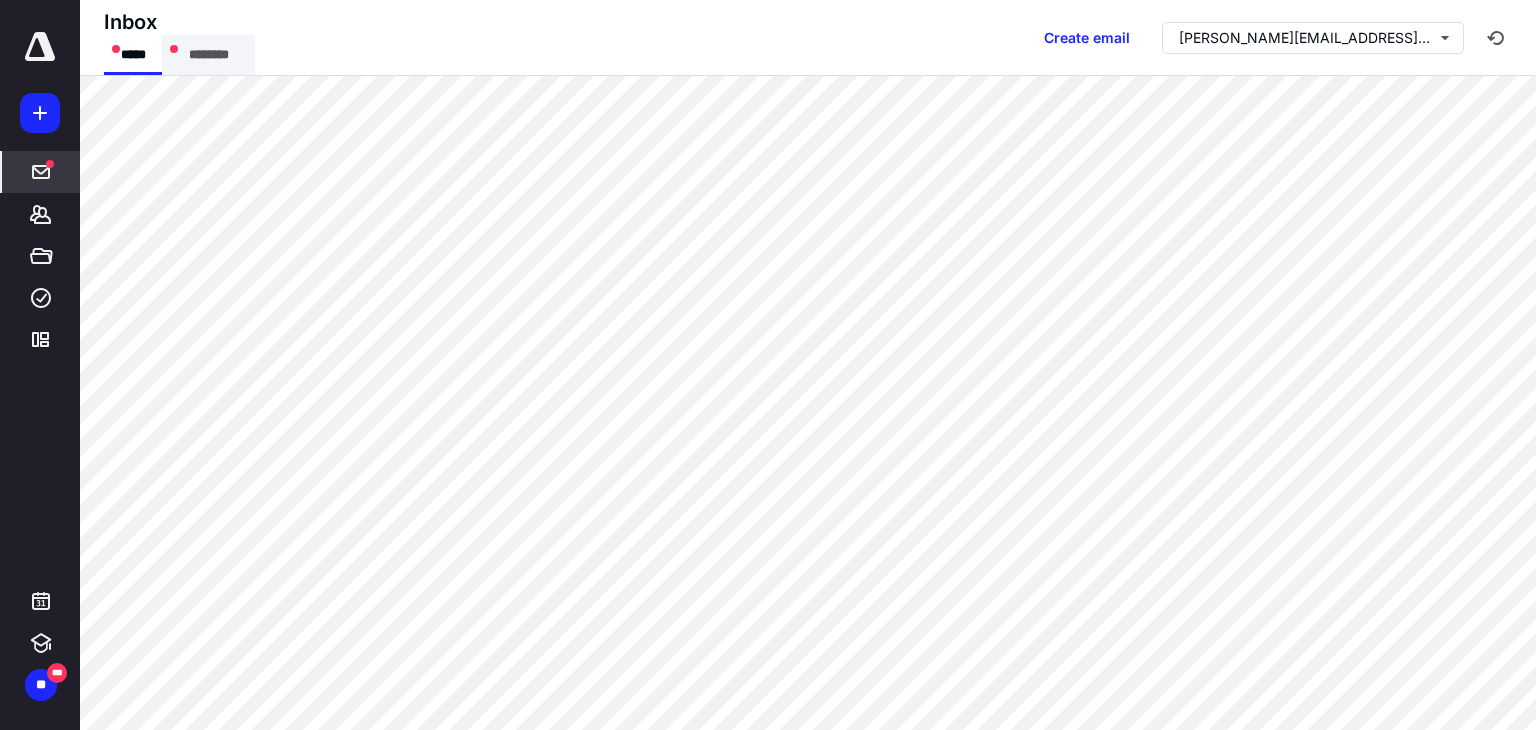 drag, startPoint x: 0, startPoint y: 0, endPoint x: 219, endPoint y: 67, distance: 229.01965 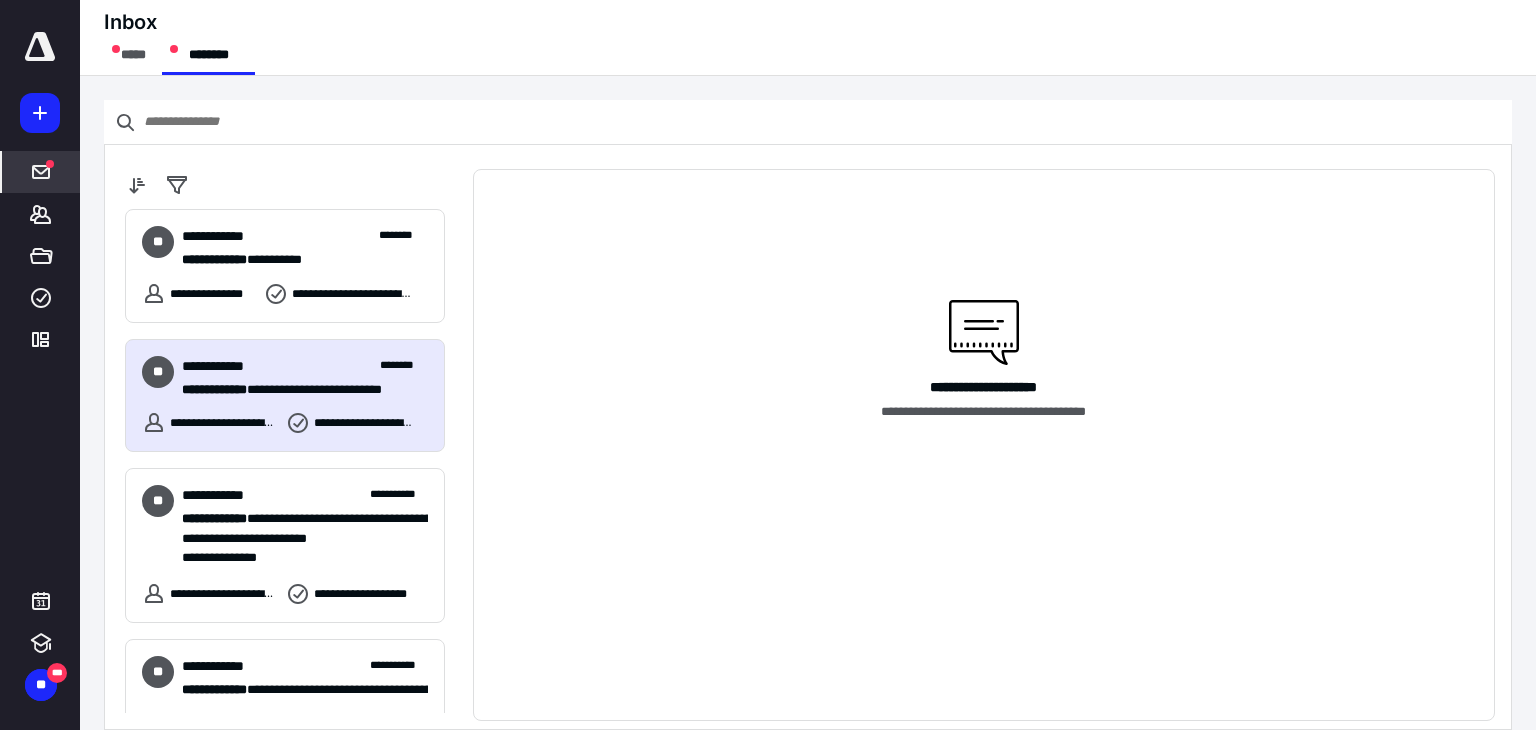 click on "**********" at bounding box center [305, 378] 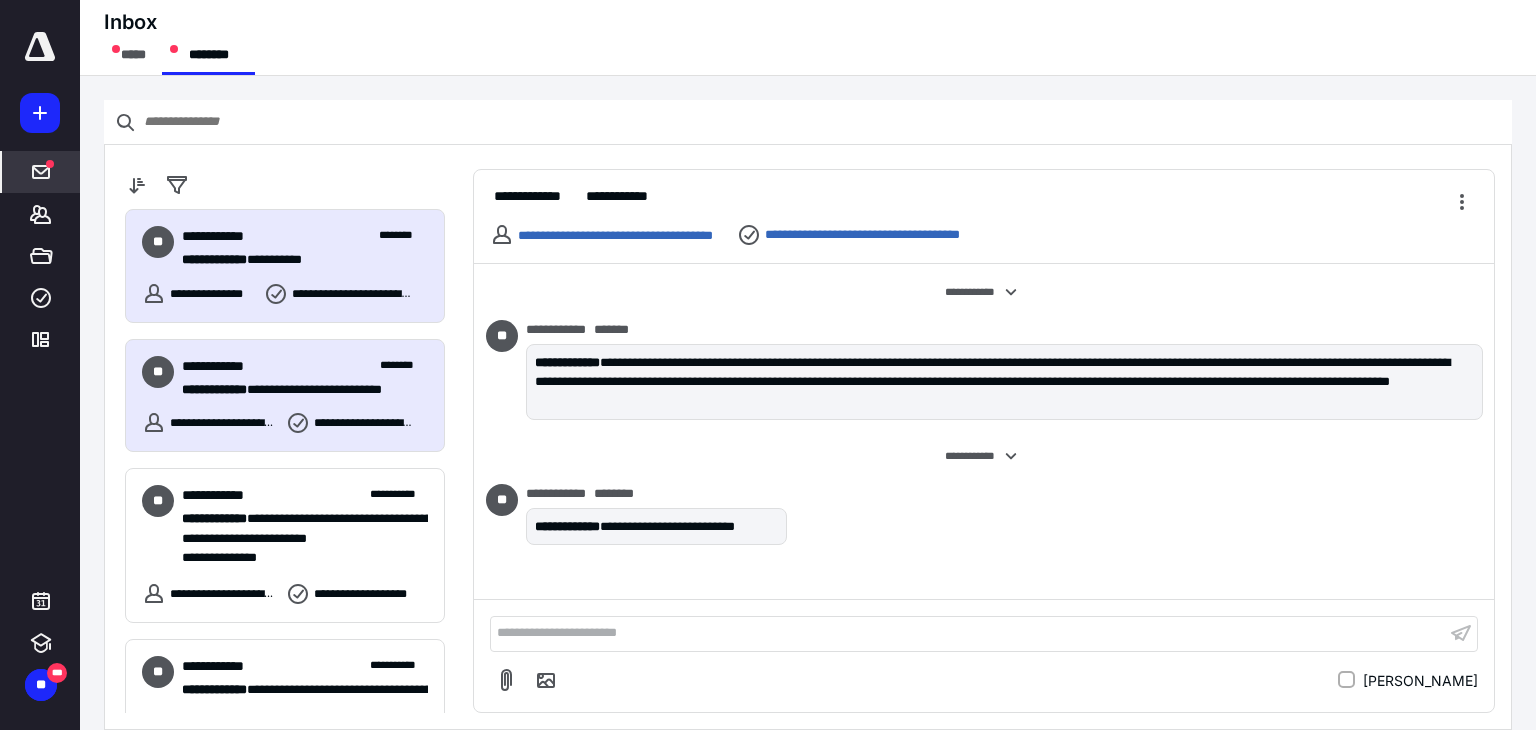 click on "**********" at bounding box center (305, 248) 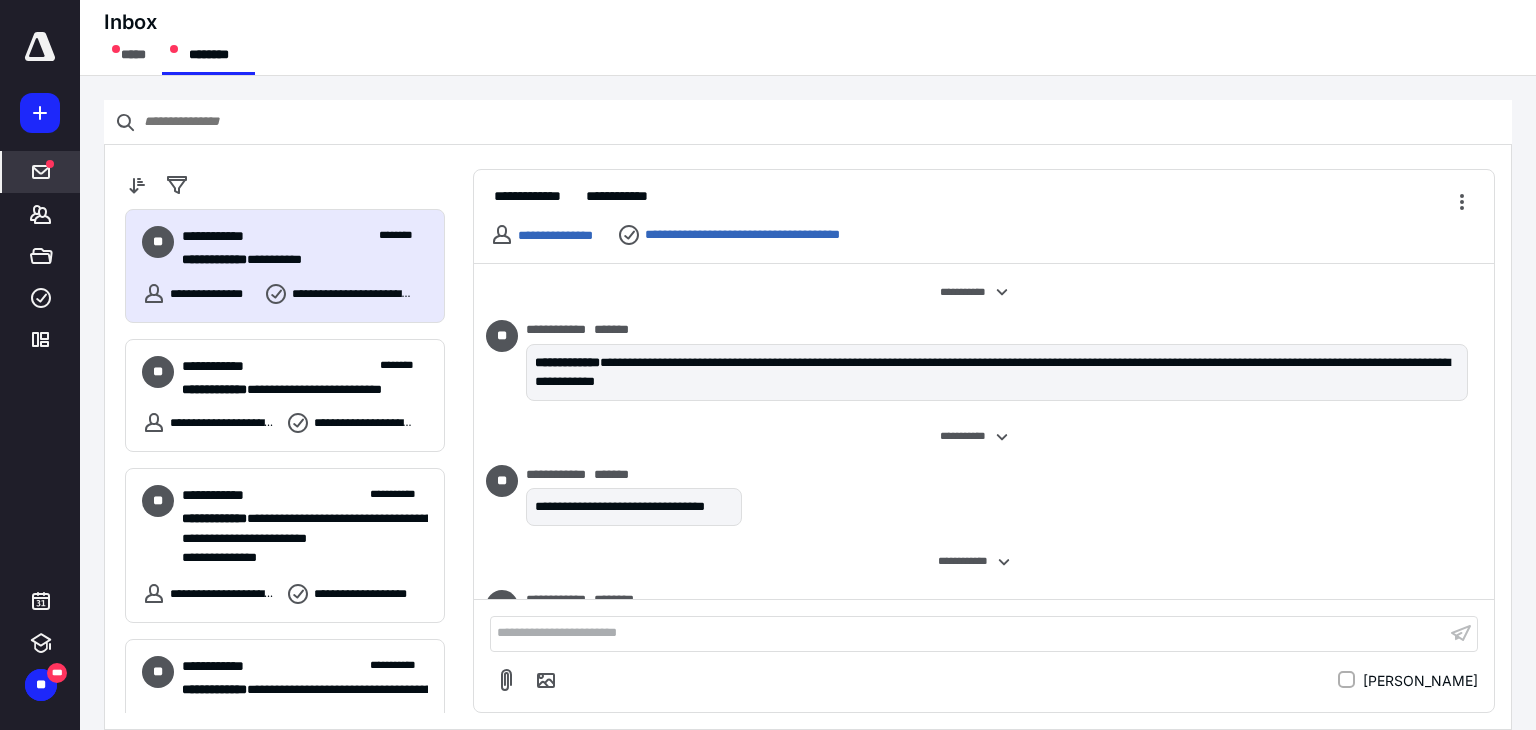 scroll, scrollTop: 652, scrollLeft: 0, axis: vertical 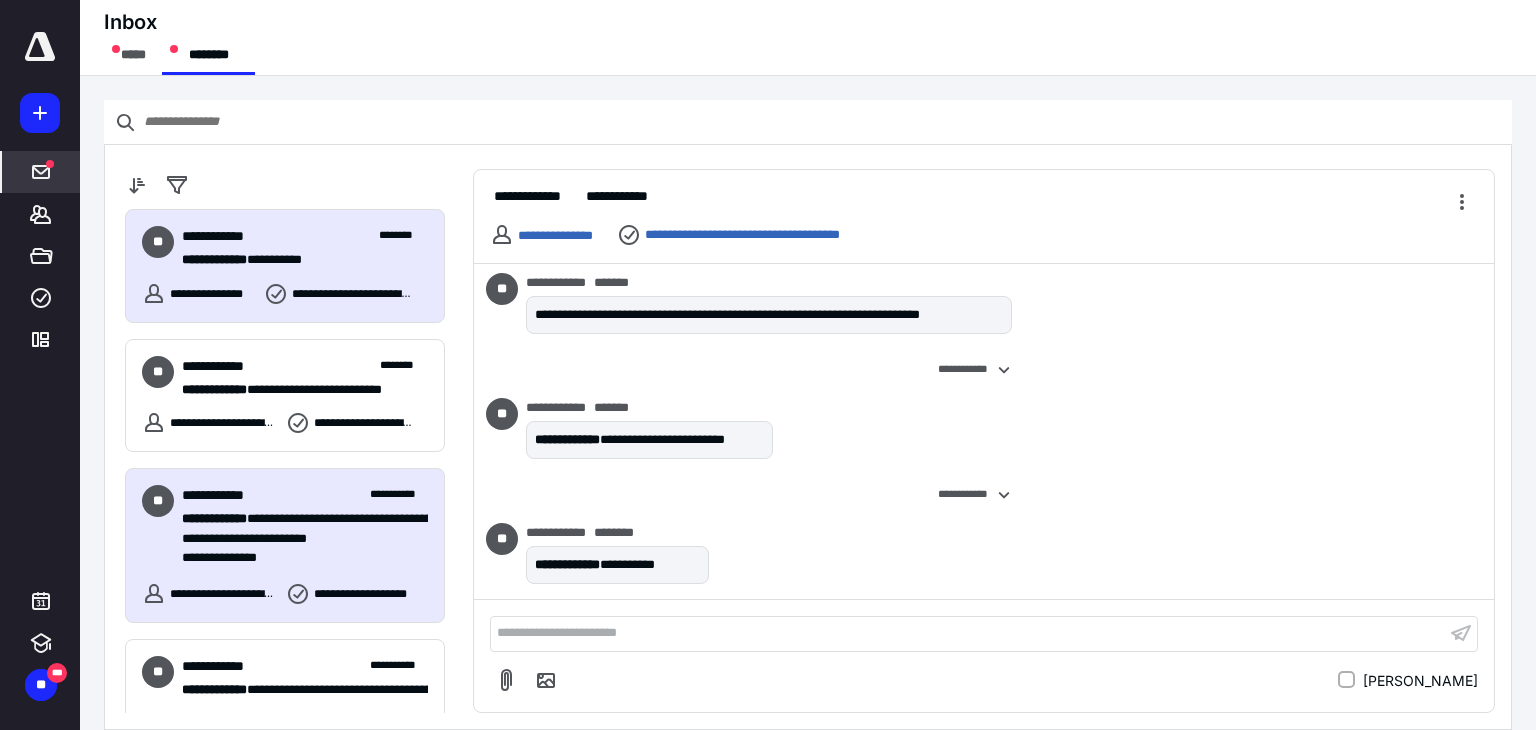 click on "**********" at bounding box center [214, 518] 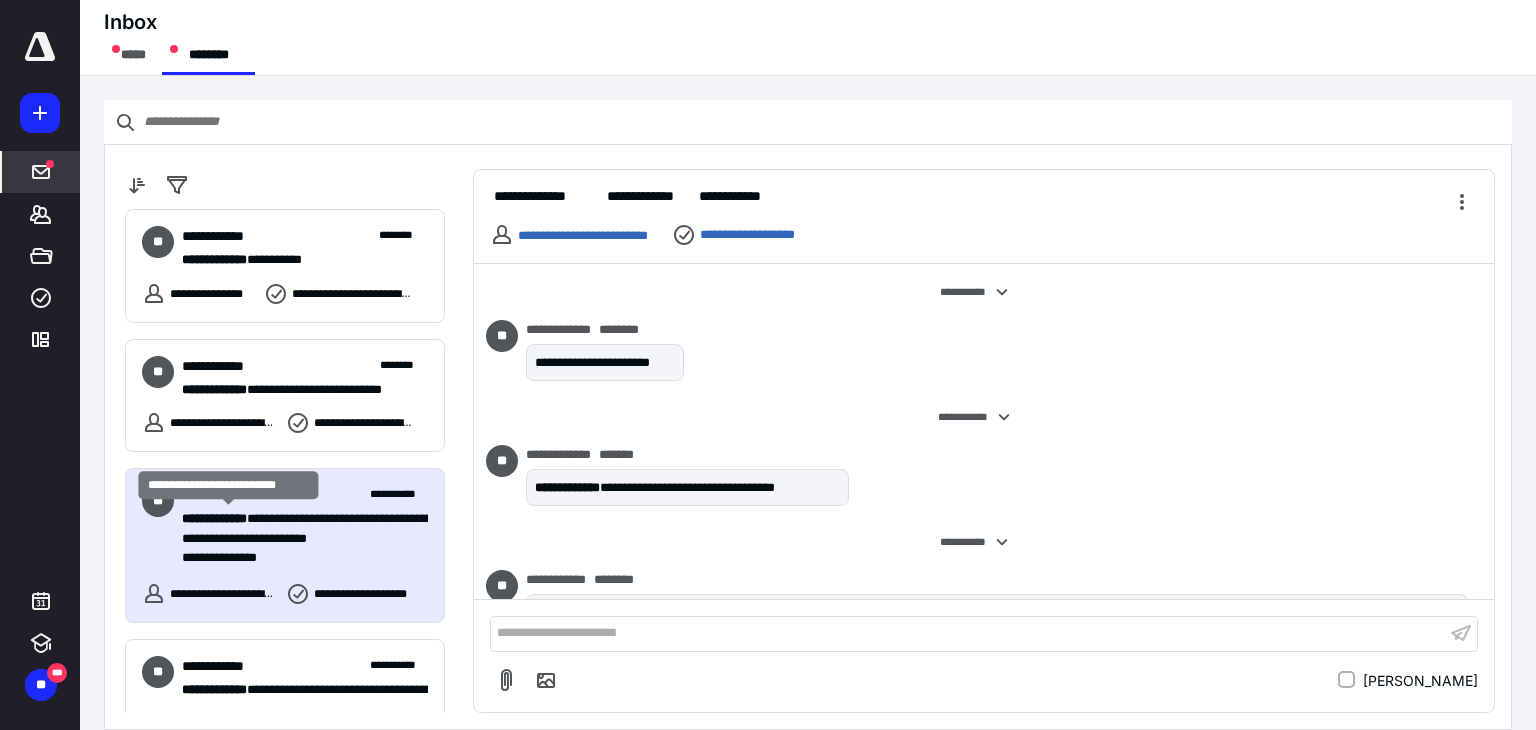 scroll, scrollTop: 272, scrollLeft: 0, axis: vertical 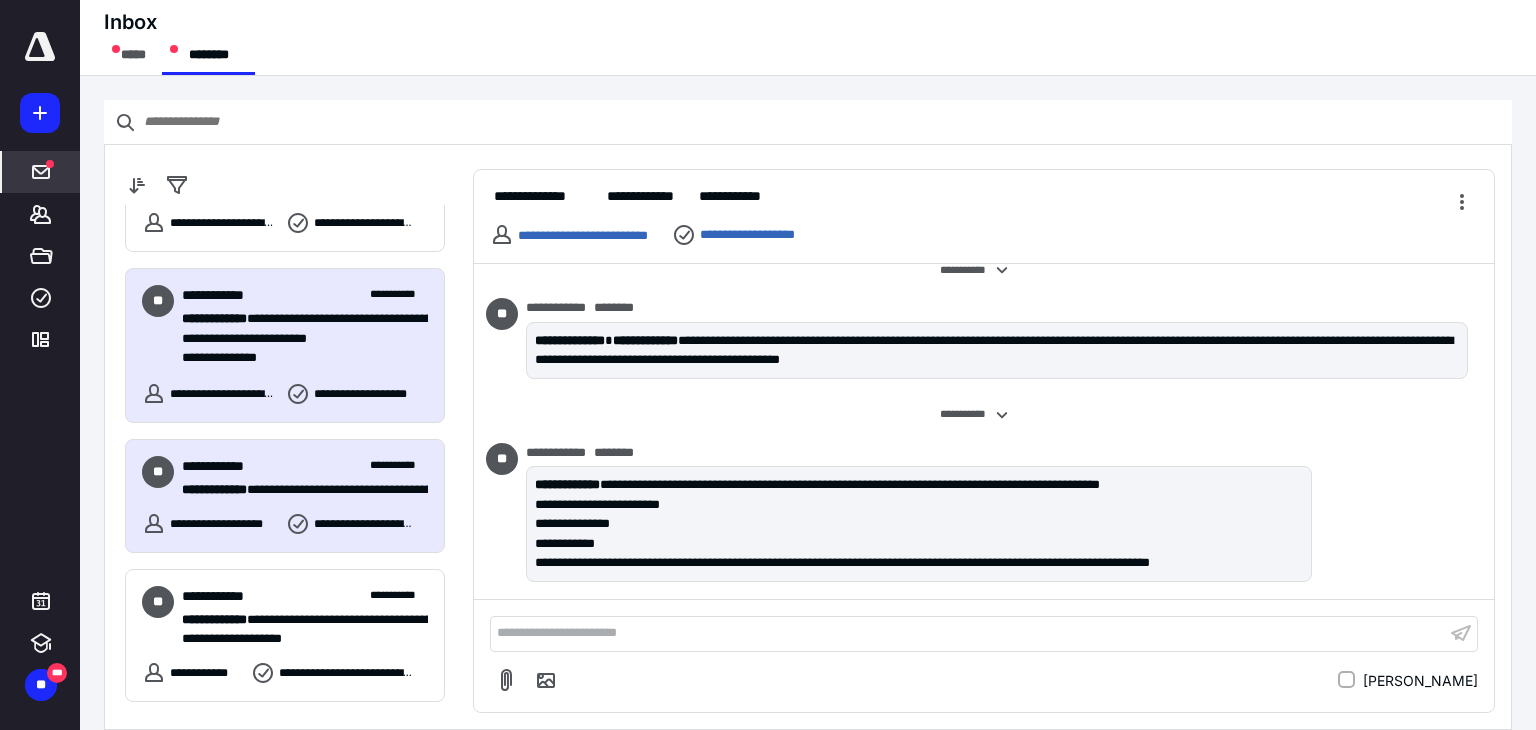 click on "**********" at bounding box center [297, 490] 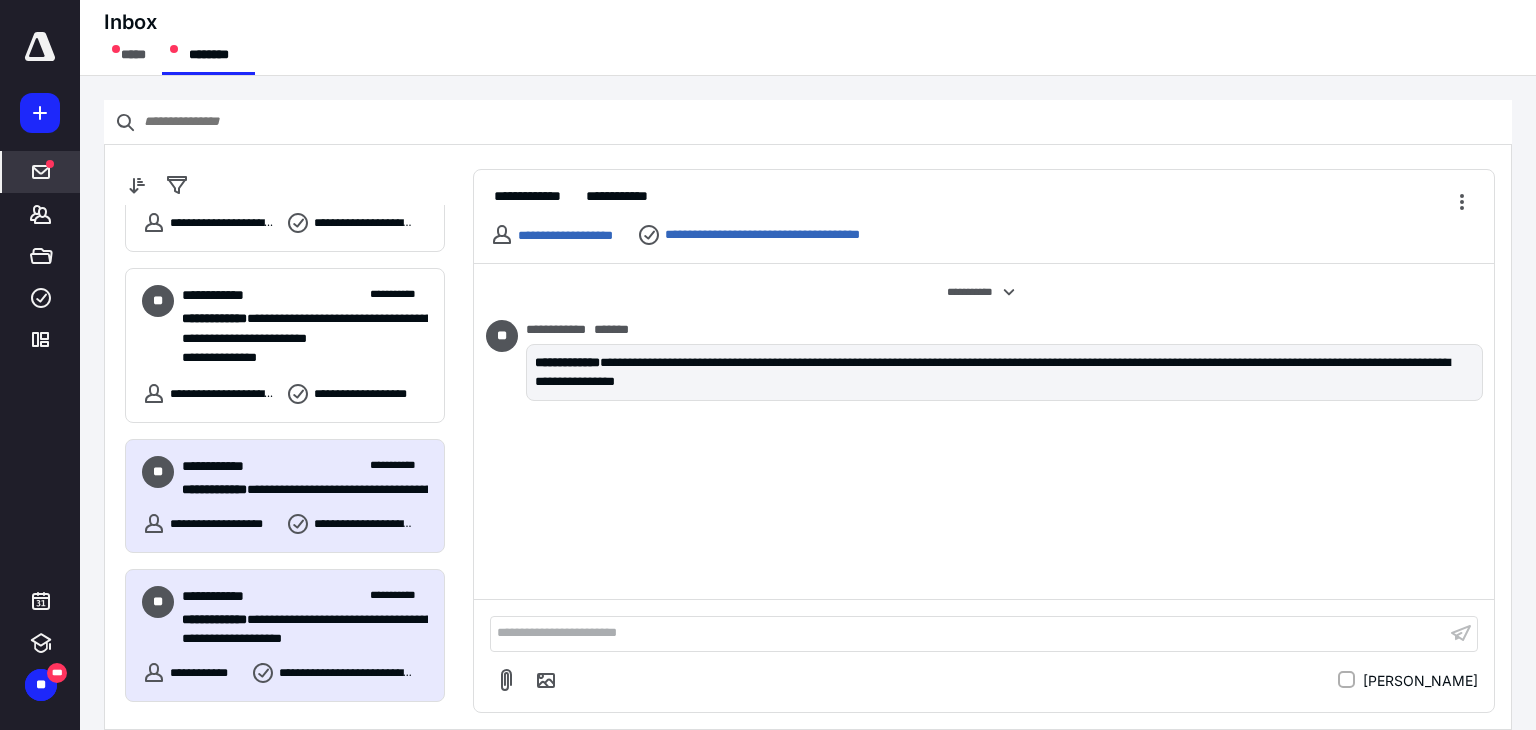 click on "**********" at bounding box center [297, 620] 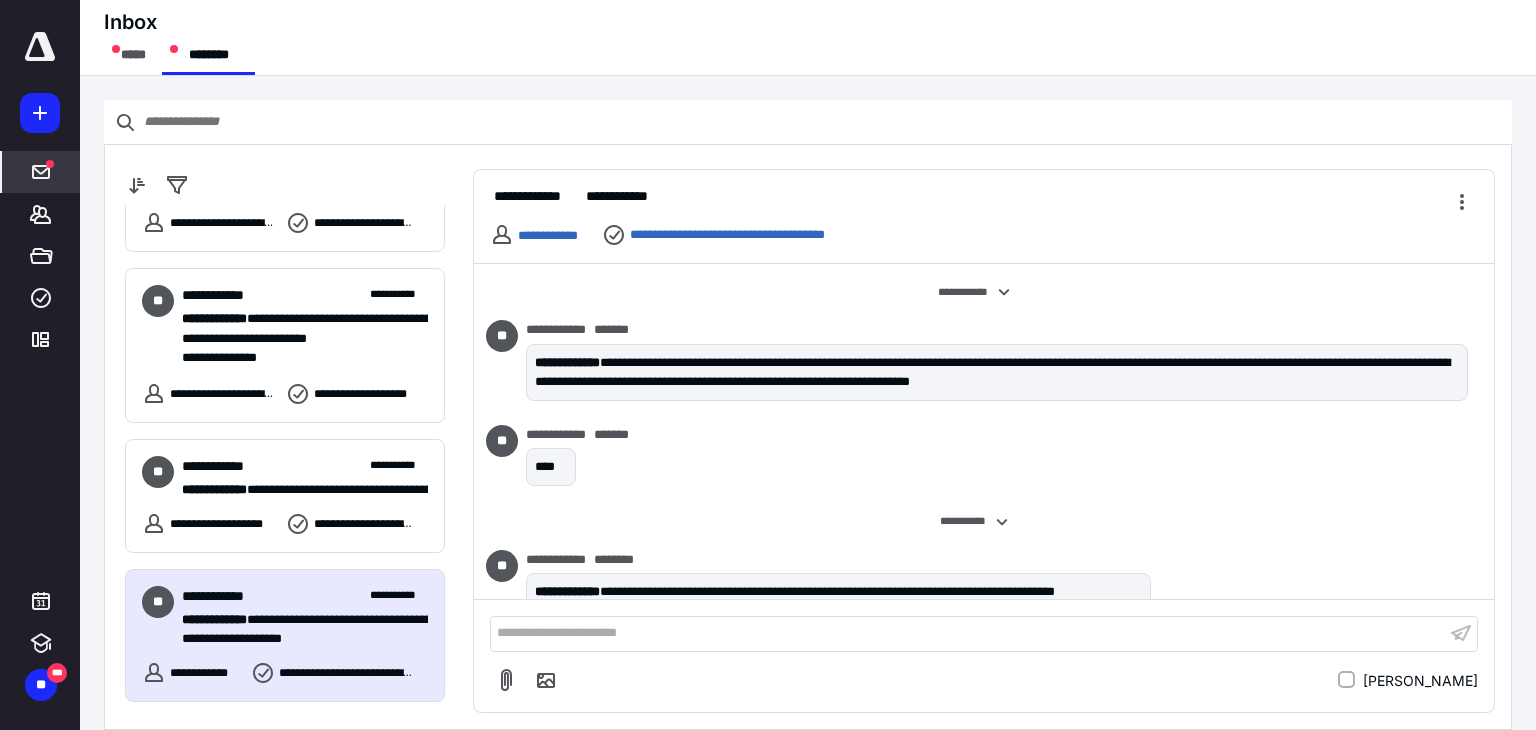scroll, scrollTop: 172, scrollLeft: 0, axis: vertical 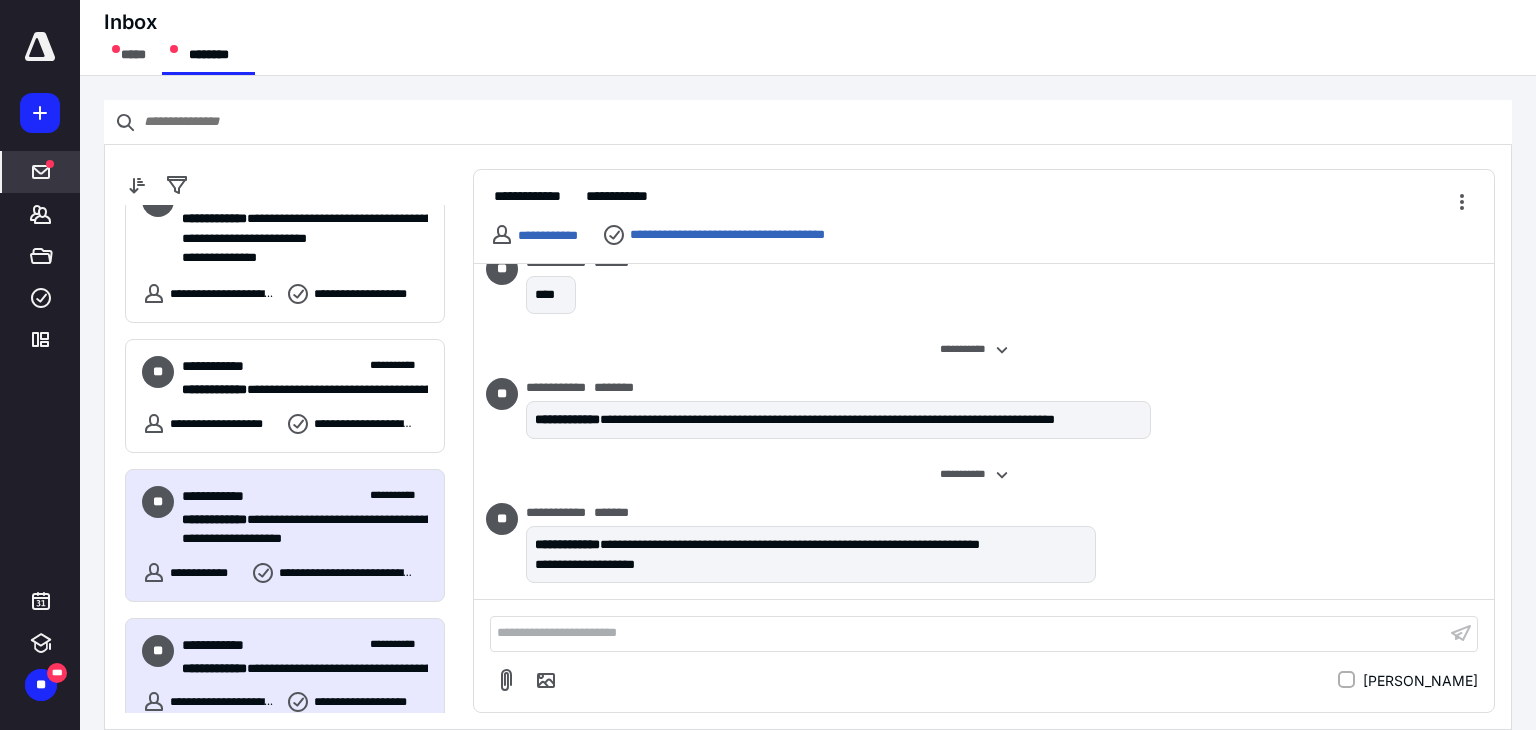 click on "**********" at bounding box center (305, 645) 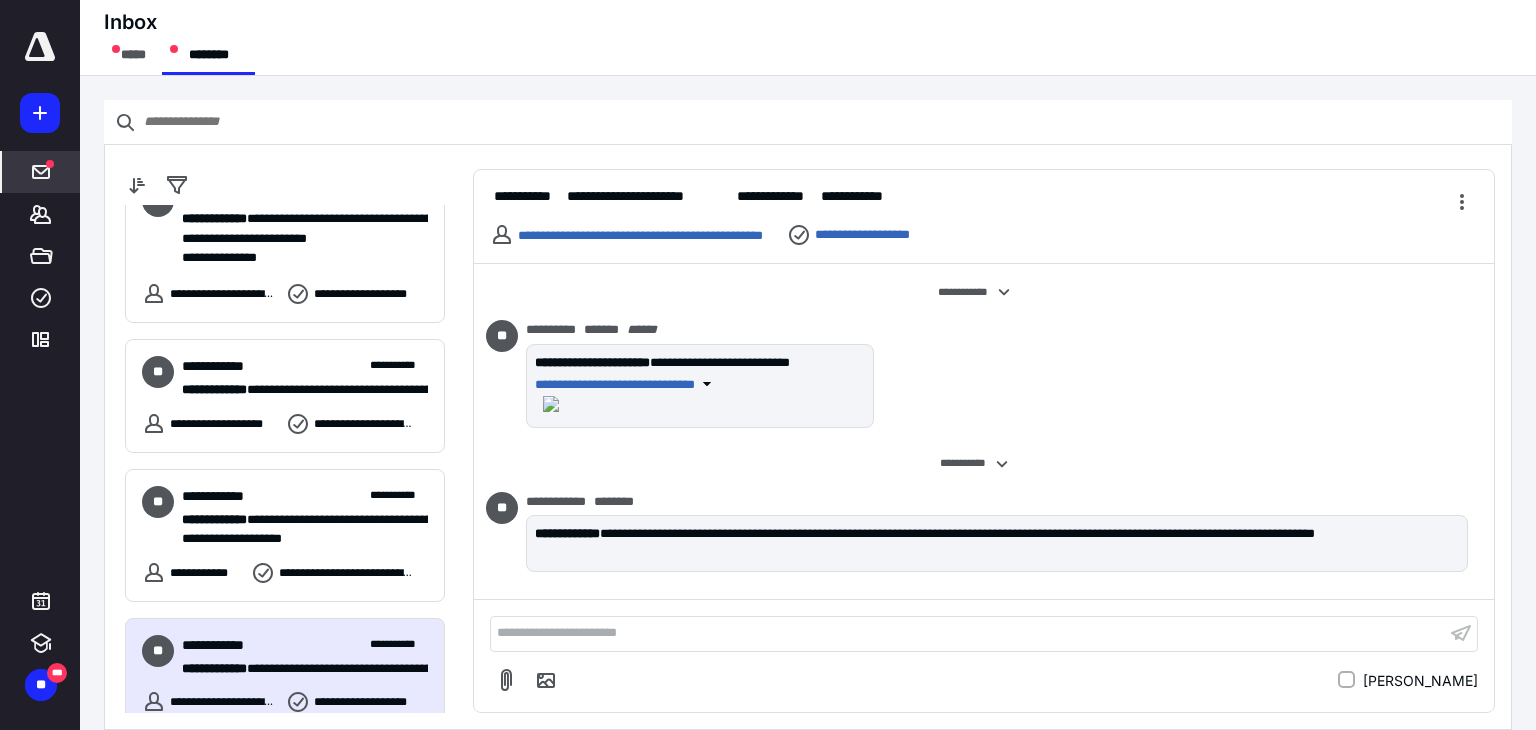 scroll, scrollTop: 112, scrollLeft: 0, axis: vertical 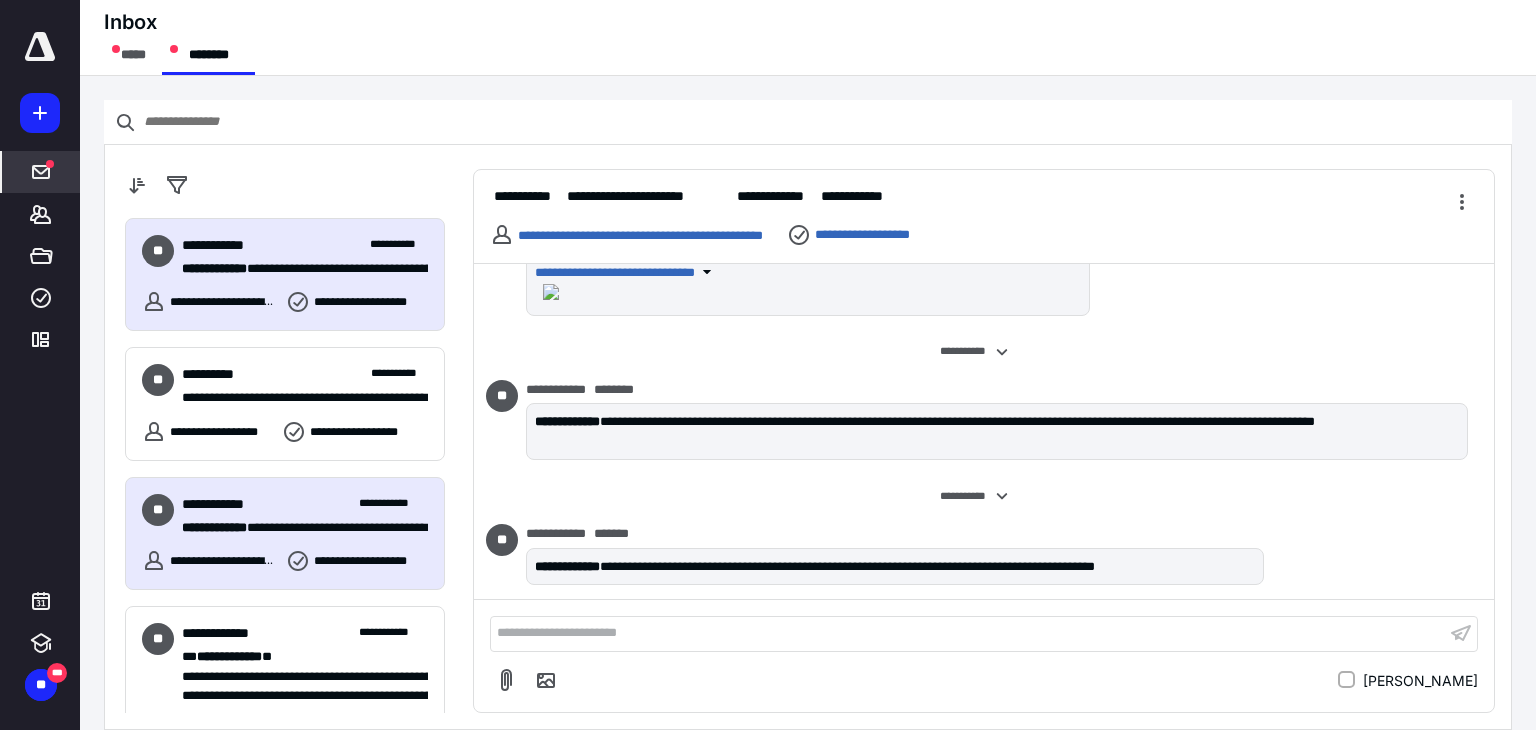 click on "**********" at bounding box center (305, 504) 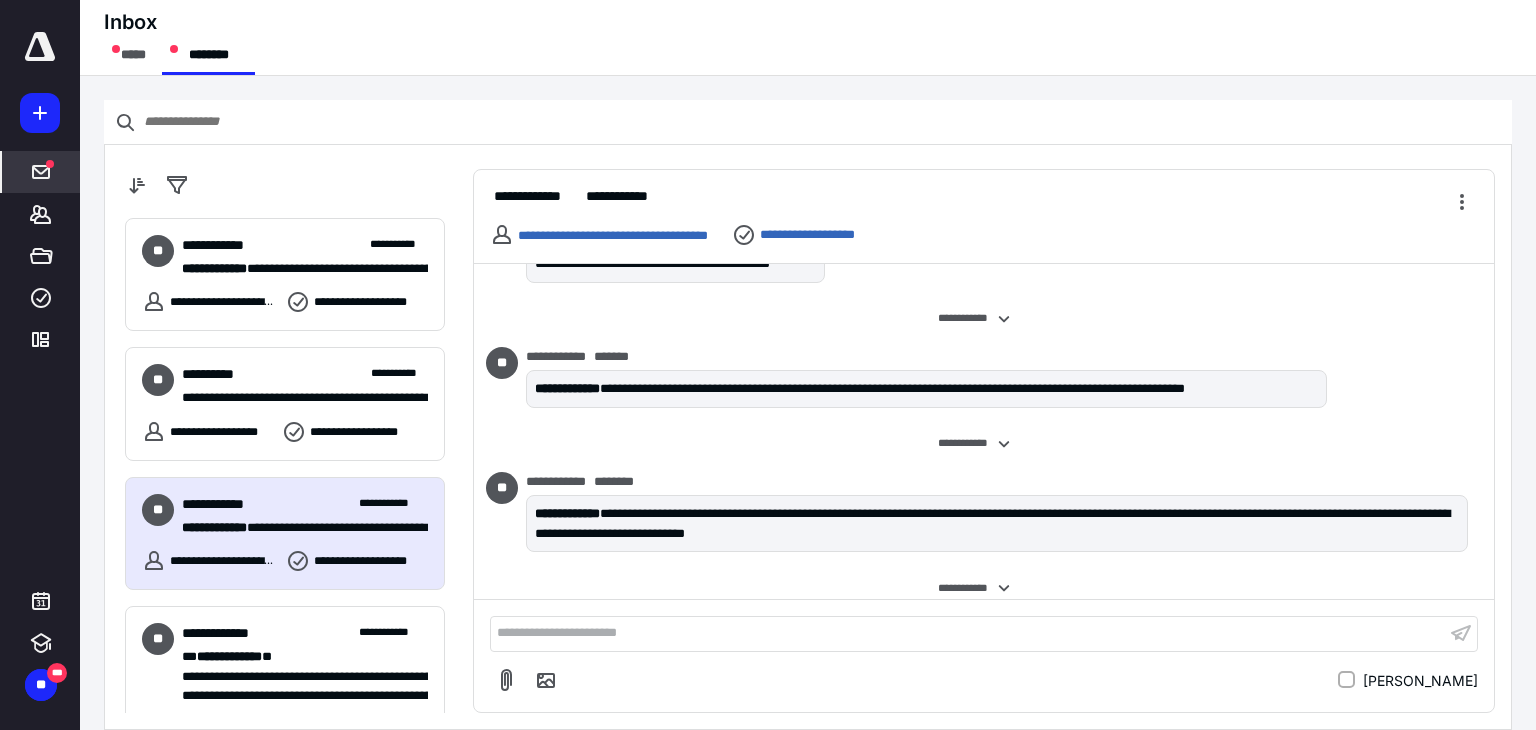 scroll, scrollTop: 238, scrollLeft: 0, axis: vertical 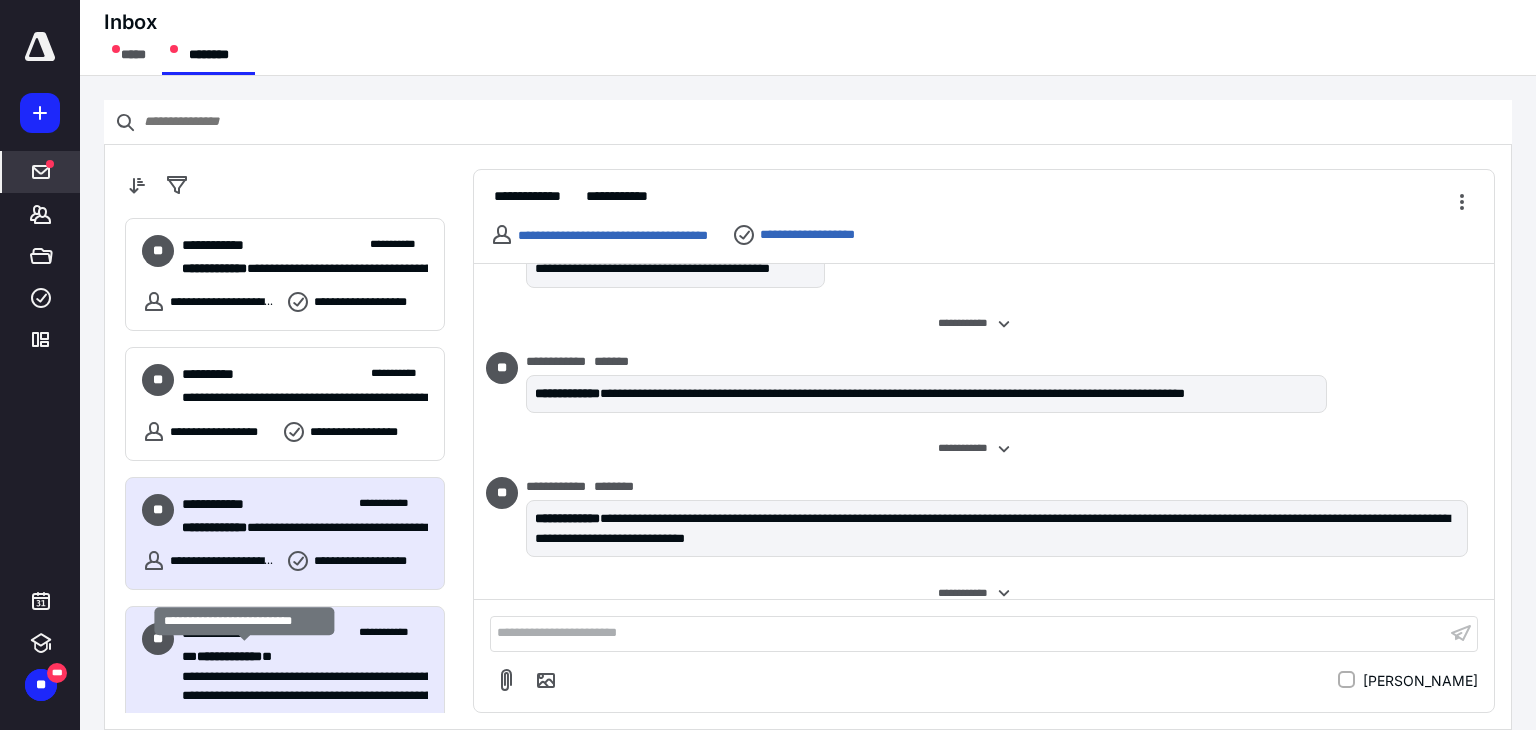 click on "**********" at bounding box center (229, 656) 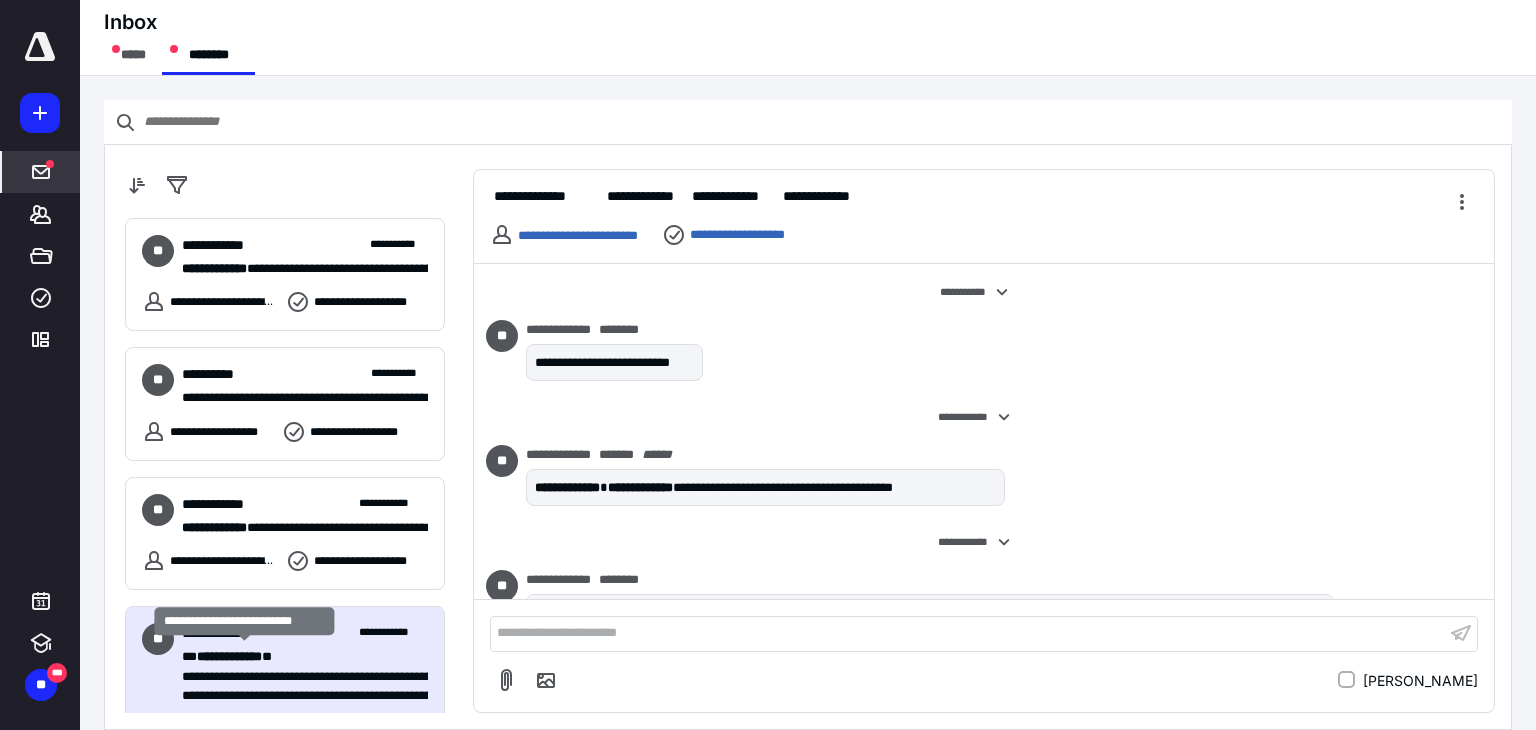scroll, scrollTop: 395, scrollLeft: 0, axis: vertical 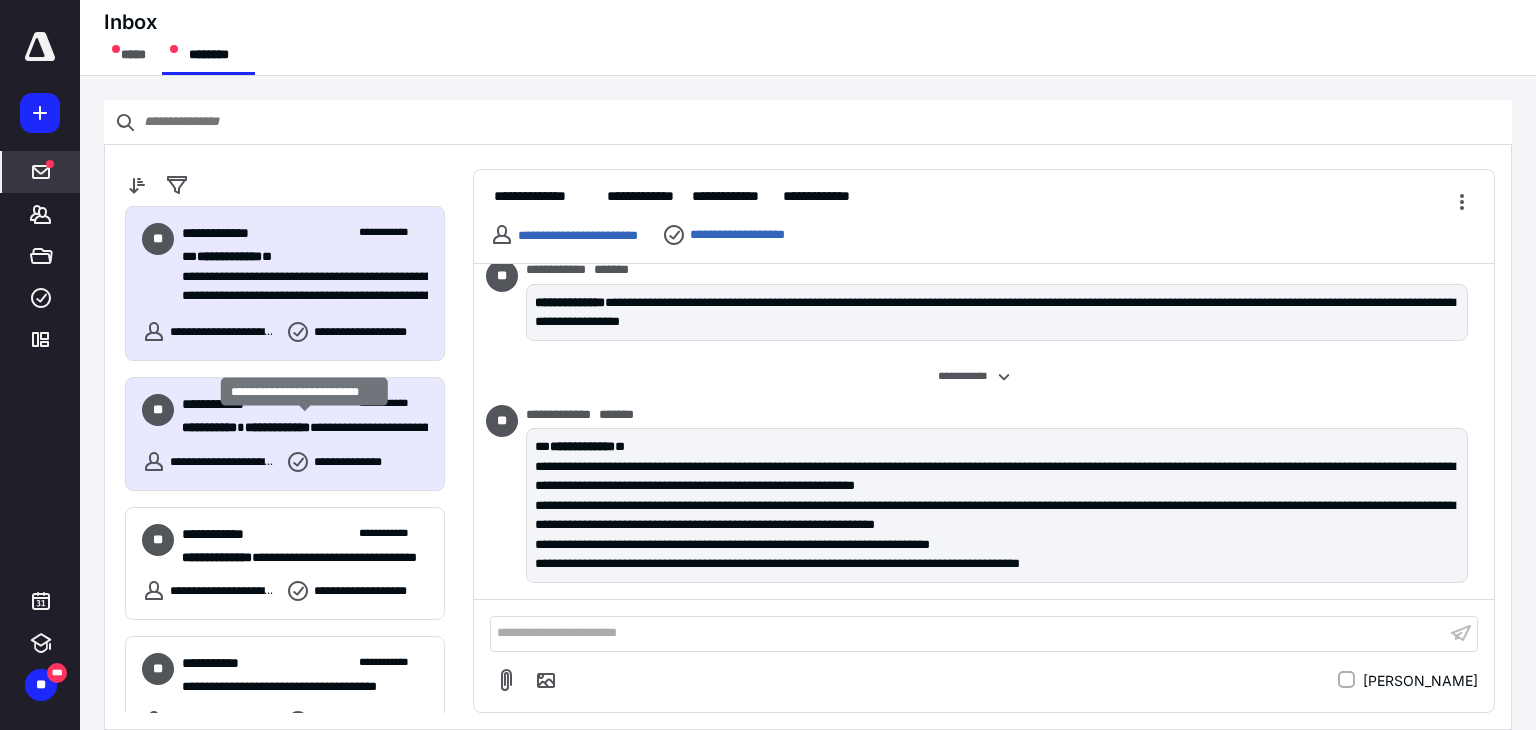 click on "**********" at bounding box center (277, 427) 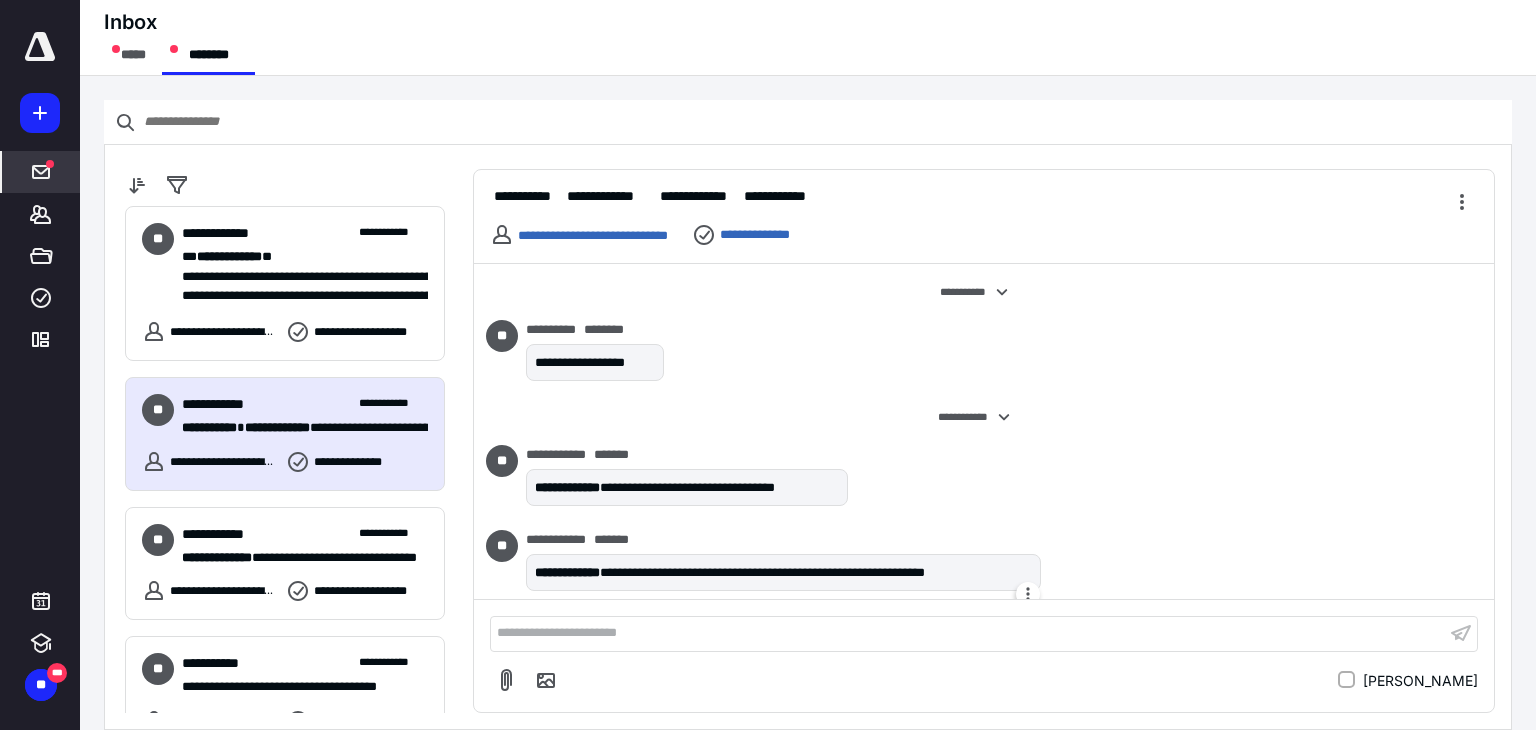 scroll, scrollTop: 134, scrollLeft: 0, axis: vertical 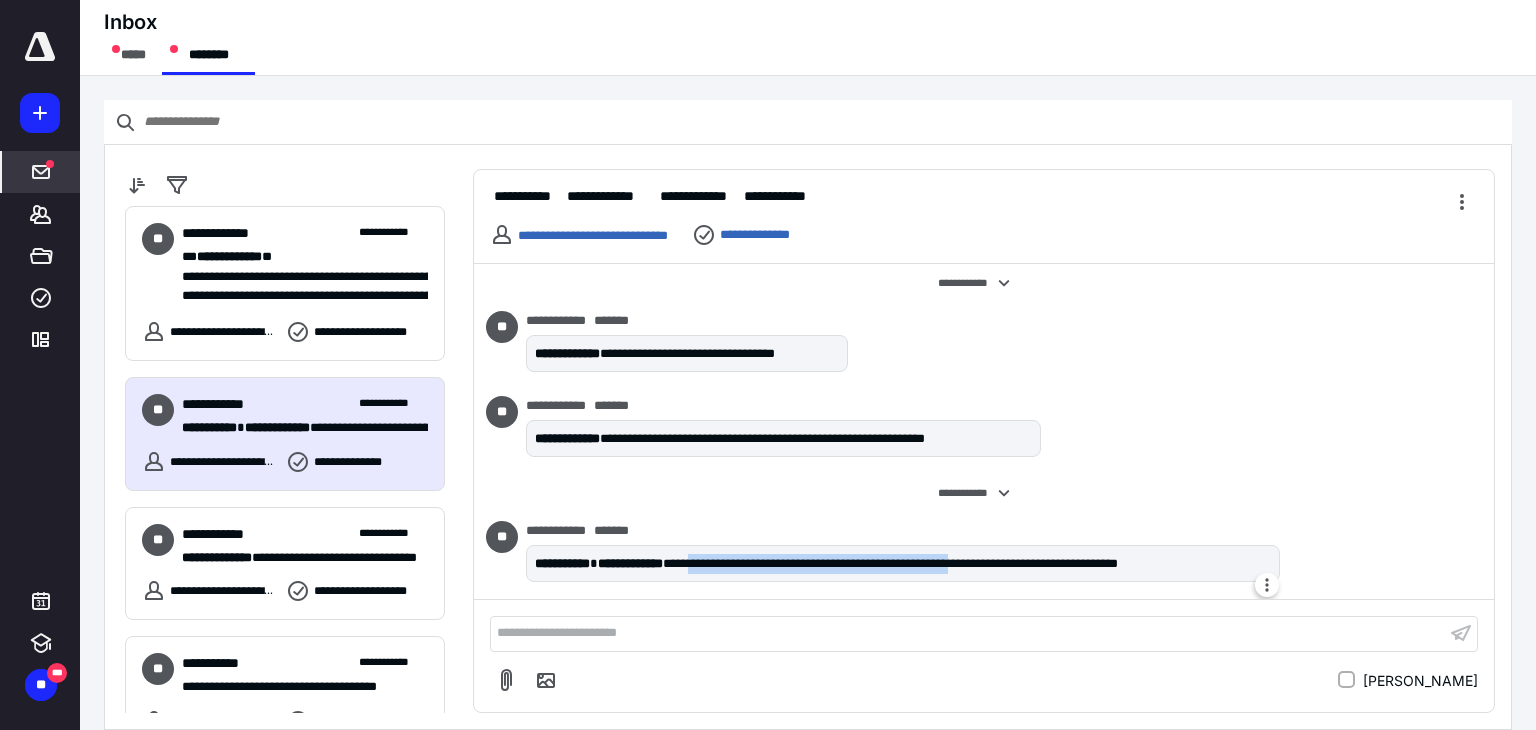 drag, startPoint x: 732, startPoint y: 562, endPoint x: 1048, endPoint y: 561, distance: 316.0016 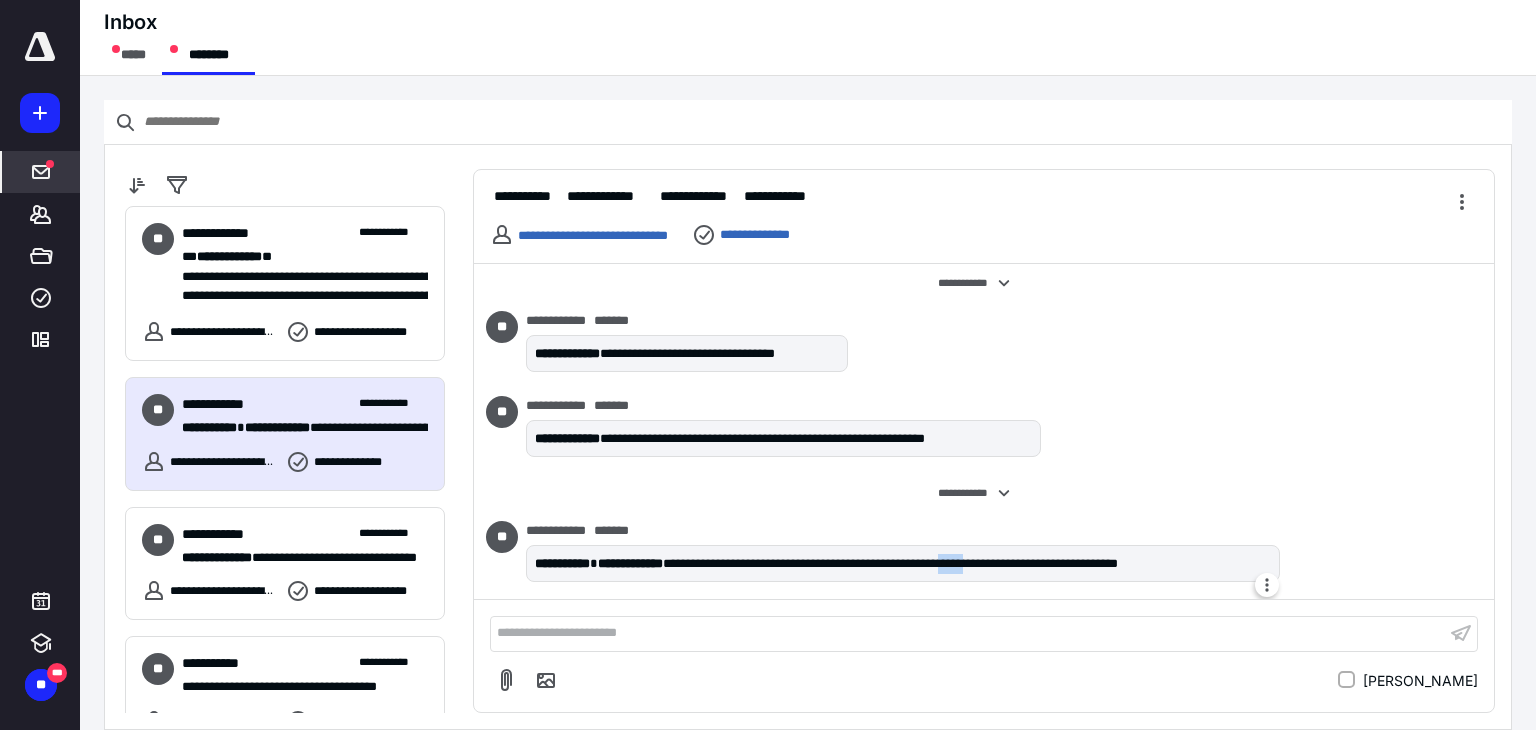 click on "**********" at bounding box center [903, 564] 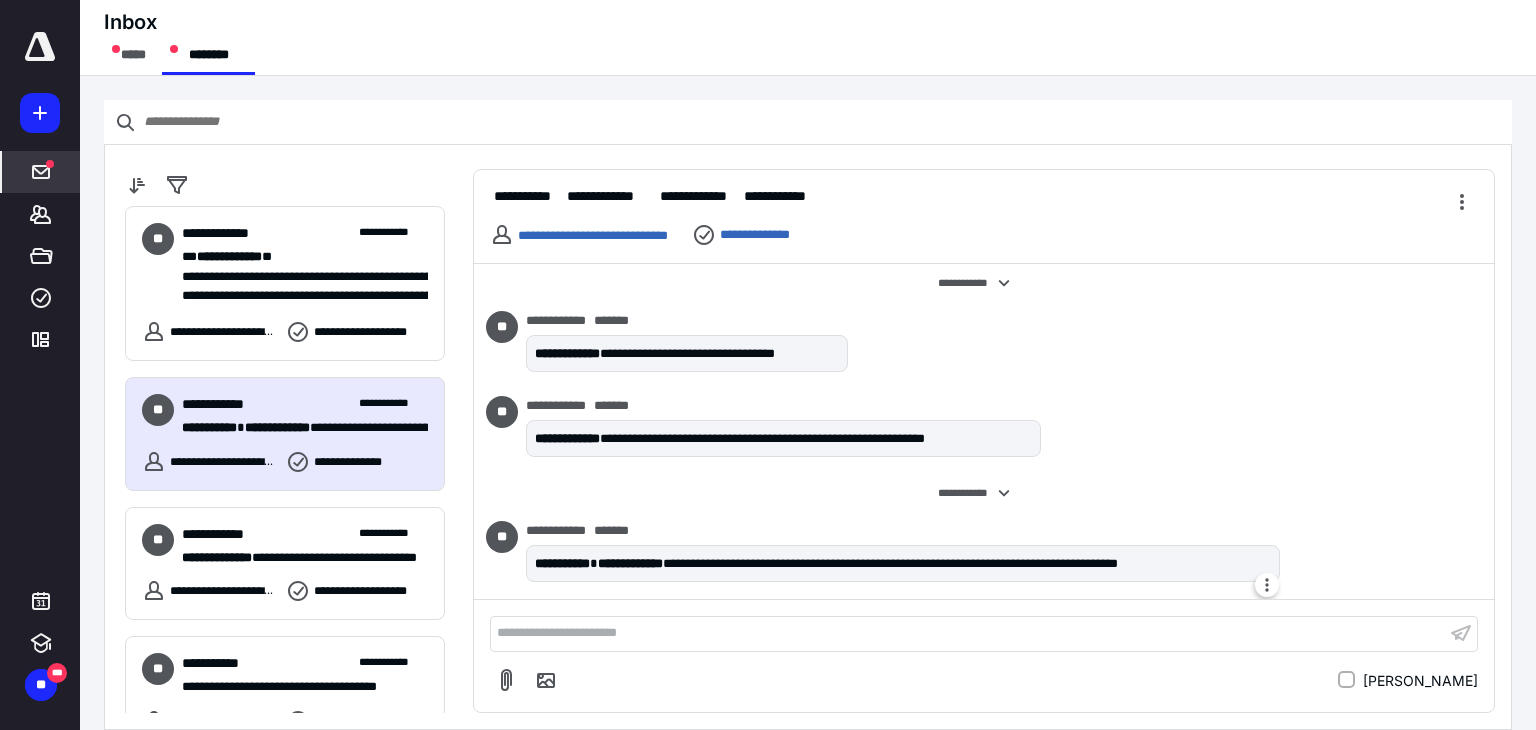 drag, startPoint x: 801, startPoint y: 554, endPoint x: 887, endPoint y: 544, distance: 86.579445 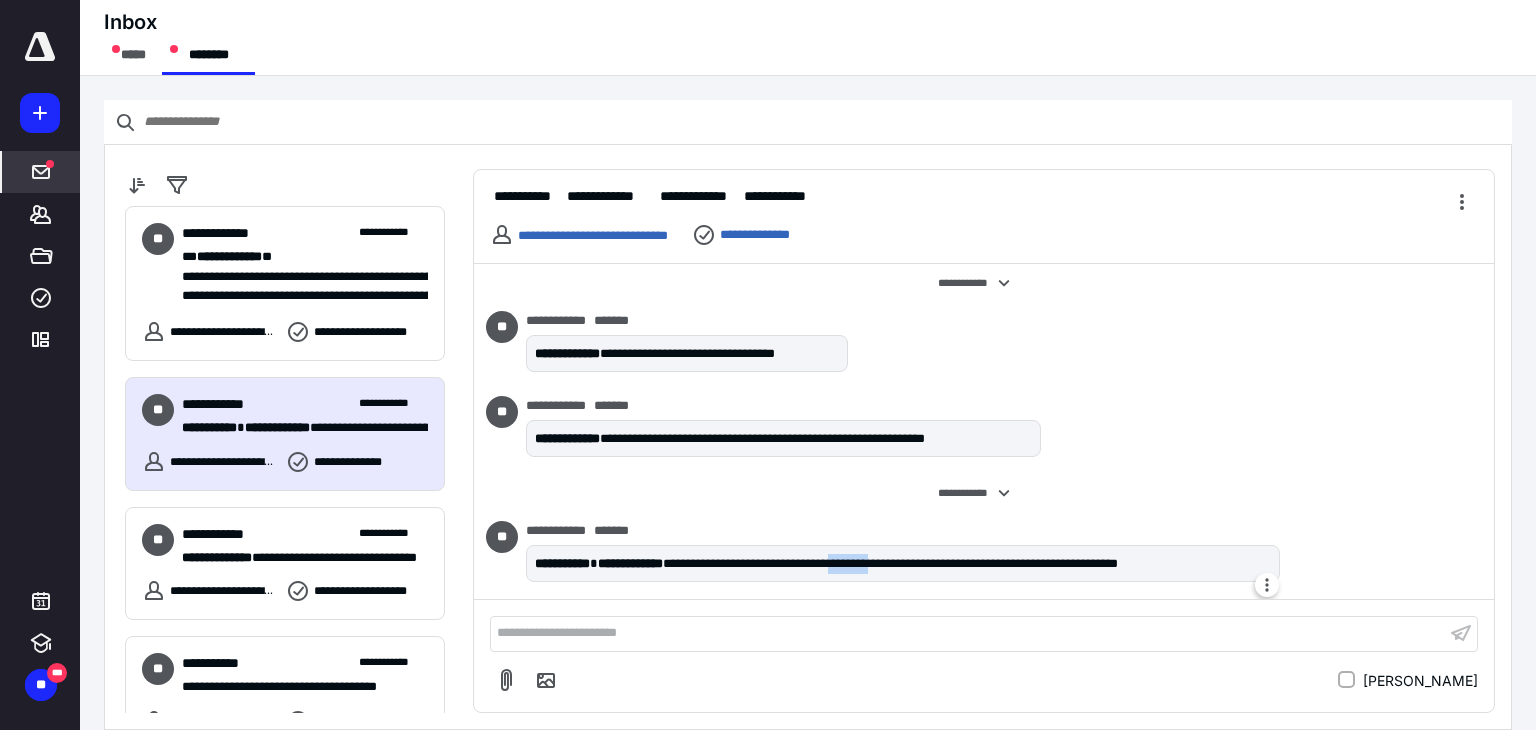 click on "**********" at bounding box center [903, 564] 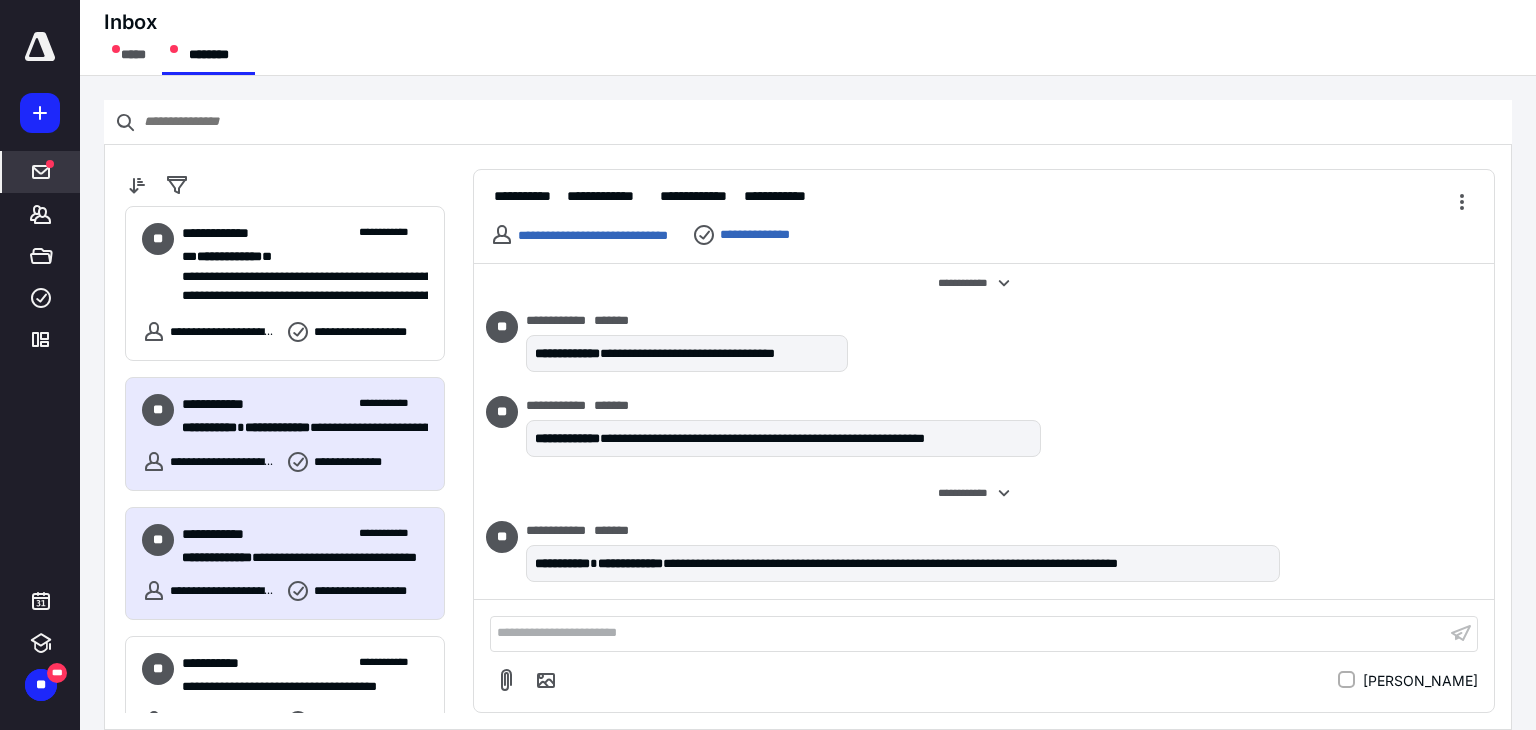 click on "**********" at bounding box center (305, 534) 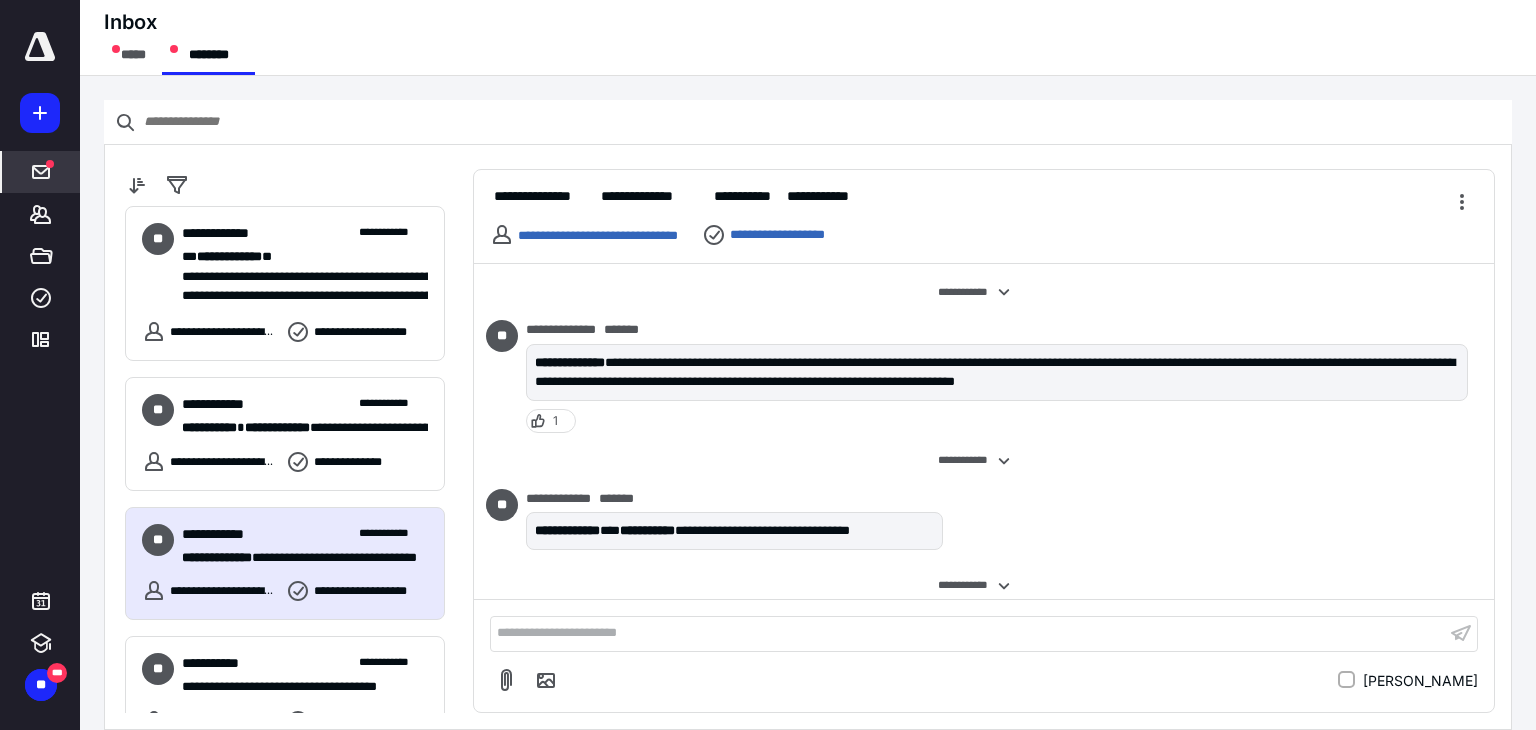 scroll, scrollTop: 92, scrollLeft: 0, axis: vertical 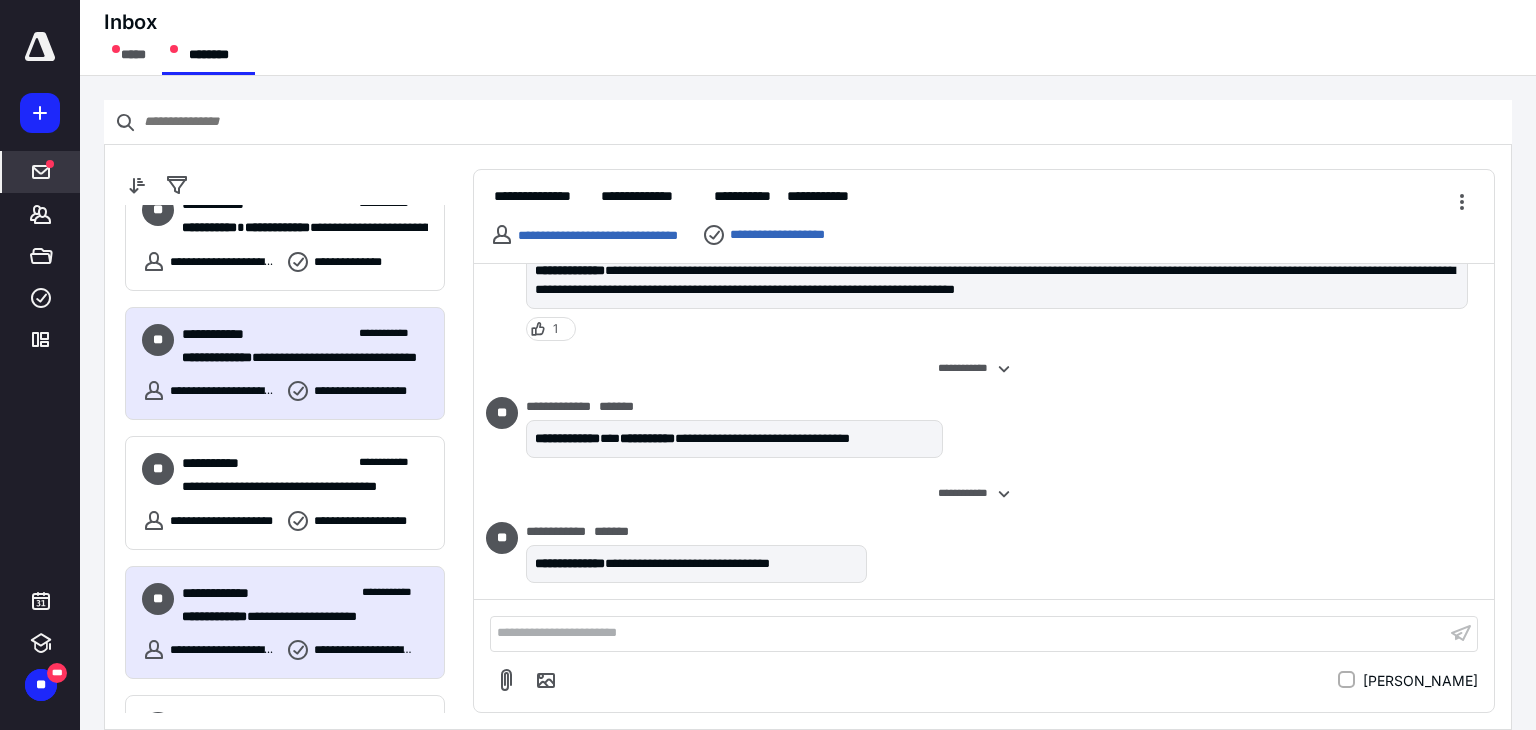click on "**********" at bounding box center (305, 593) 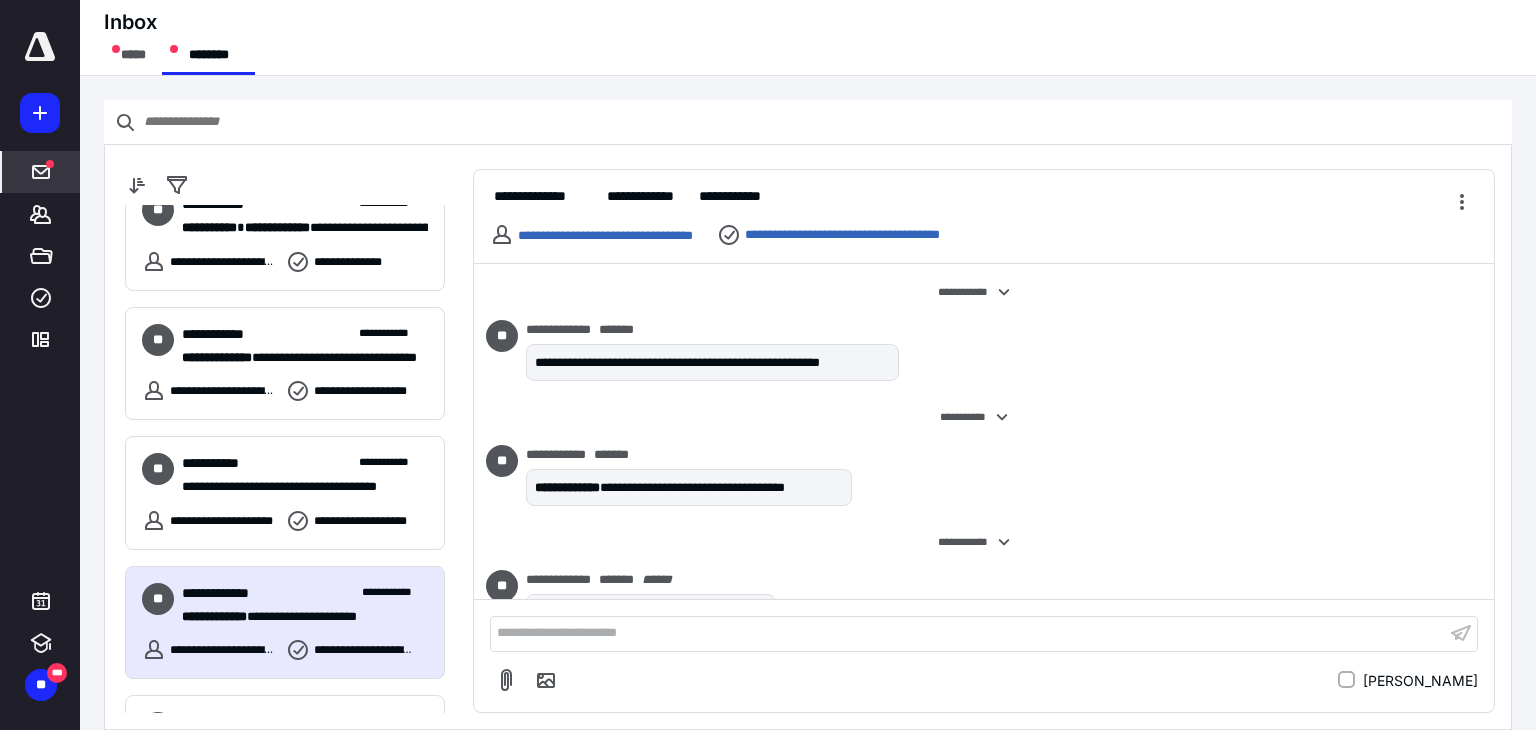 scroll, scrollTop: 49, scrollLeft: 0, axis: vertical 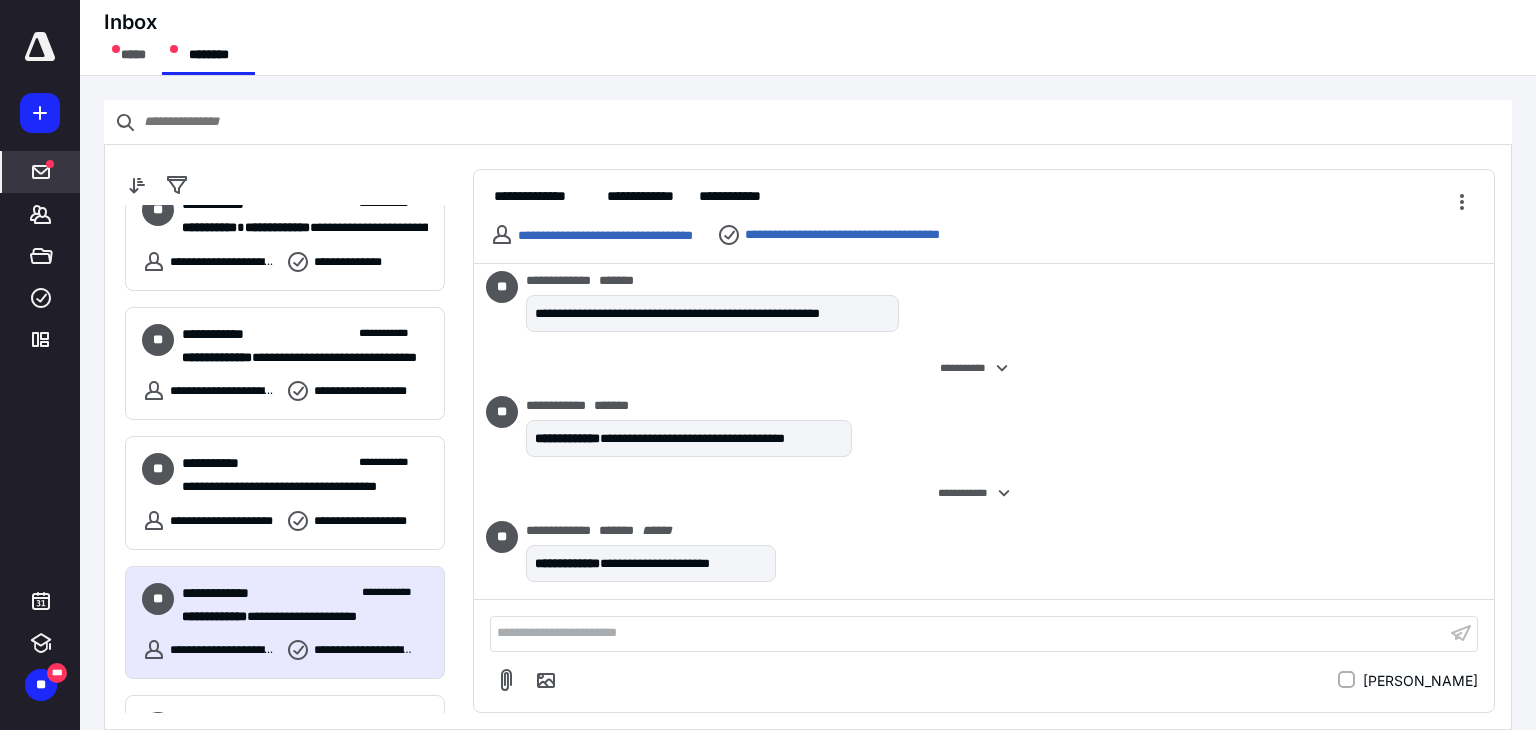click on "**********" at bounding box center [968, 633] 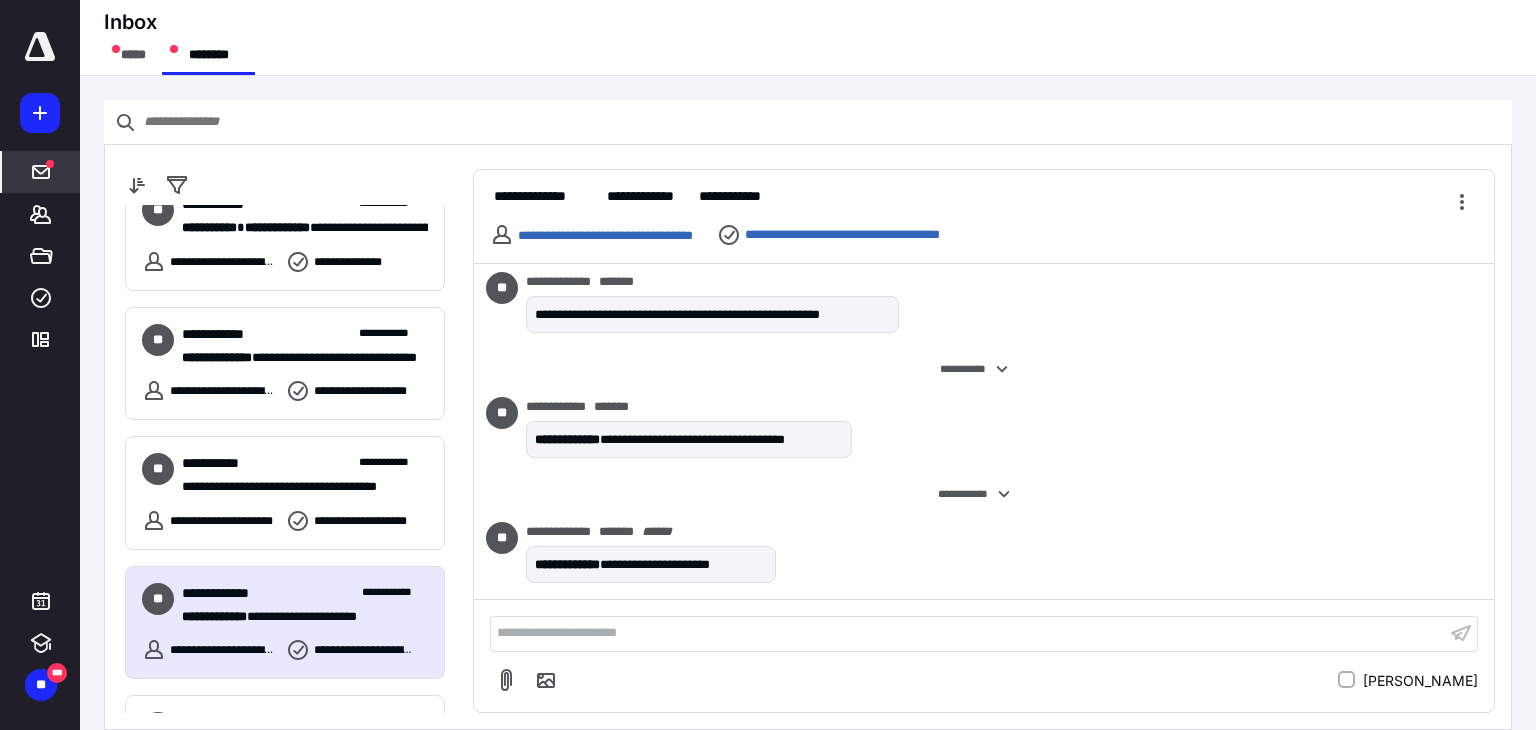 scroll, scrollTop: 49, scrollLeft: 0, axis: vertical 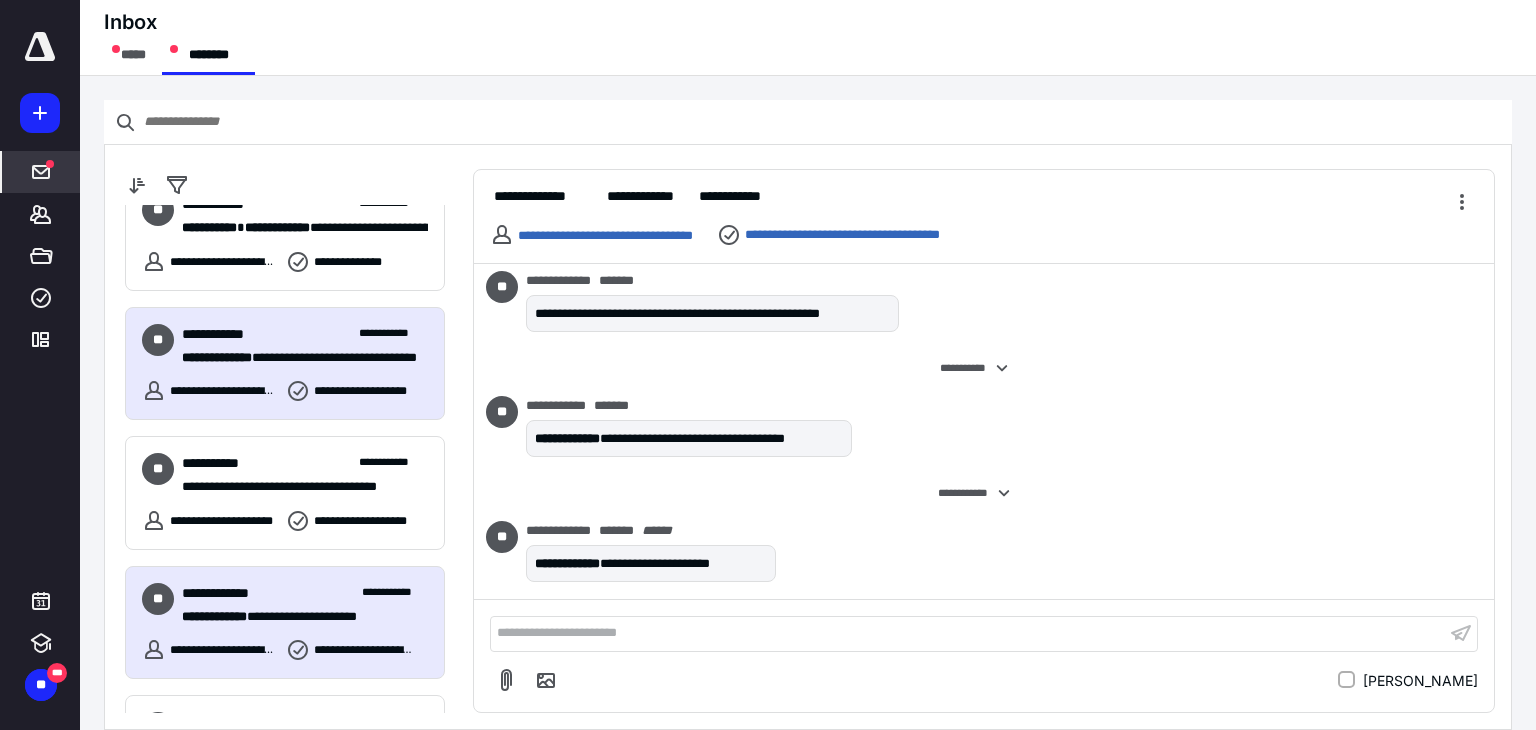 click on "**********" at bounding box center (305, 346) 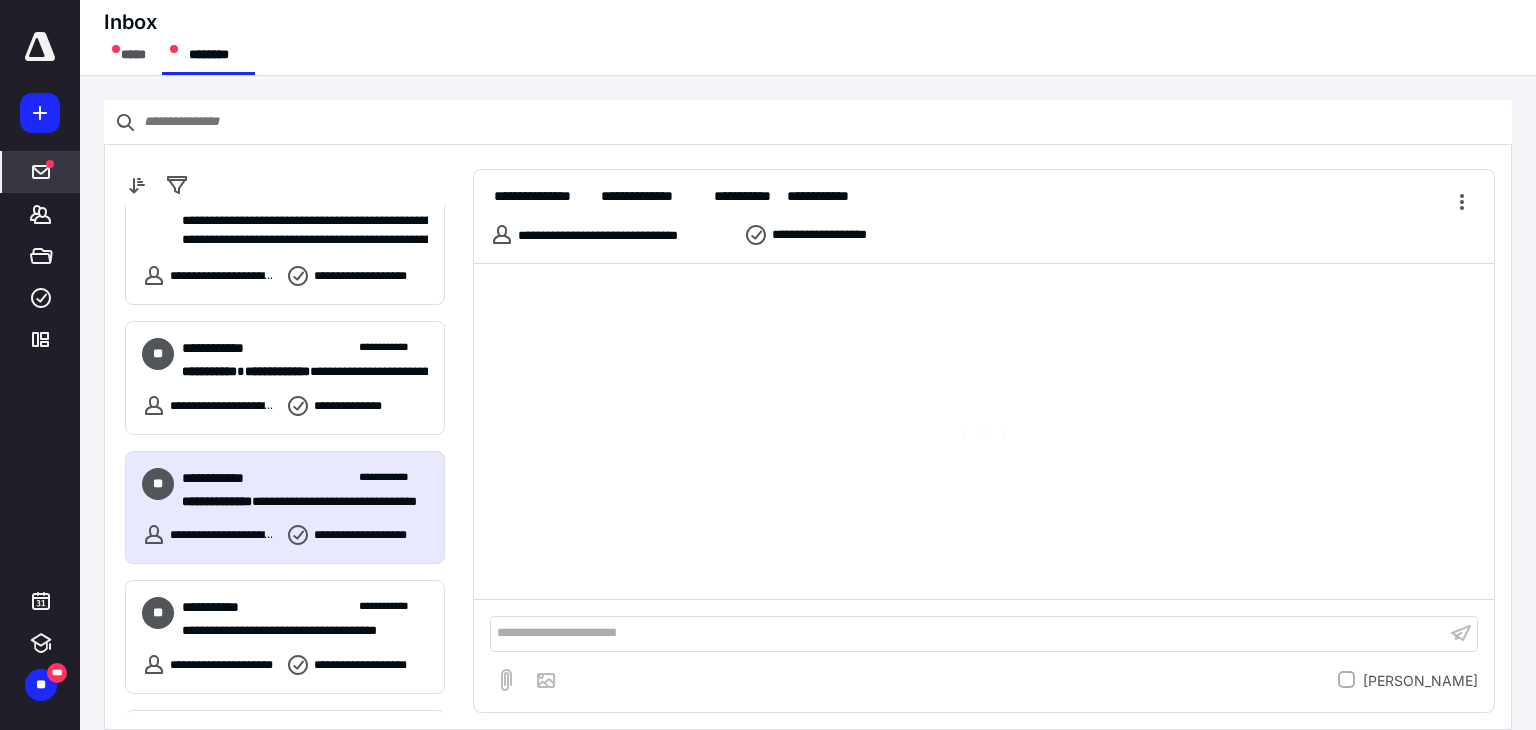 scroll, scrollTop: 1100, scrollLeft: 0, axis: vertical 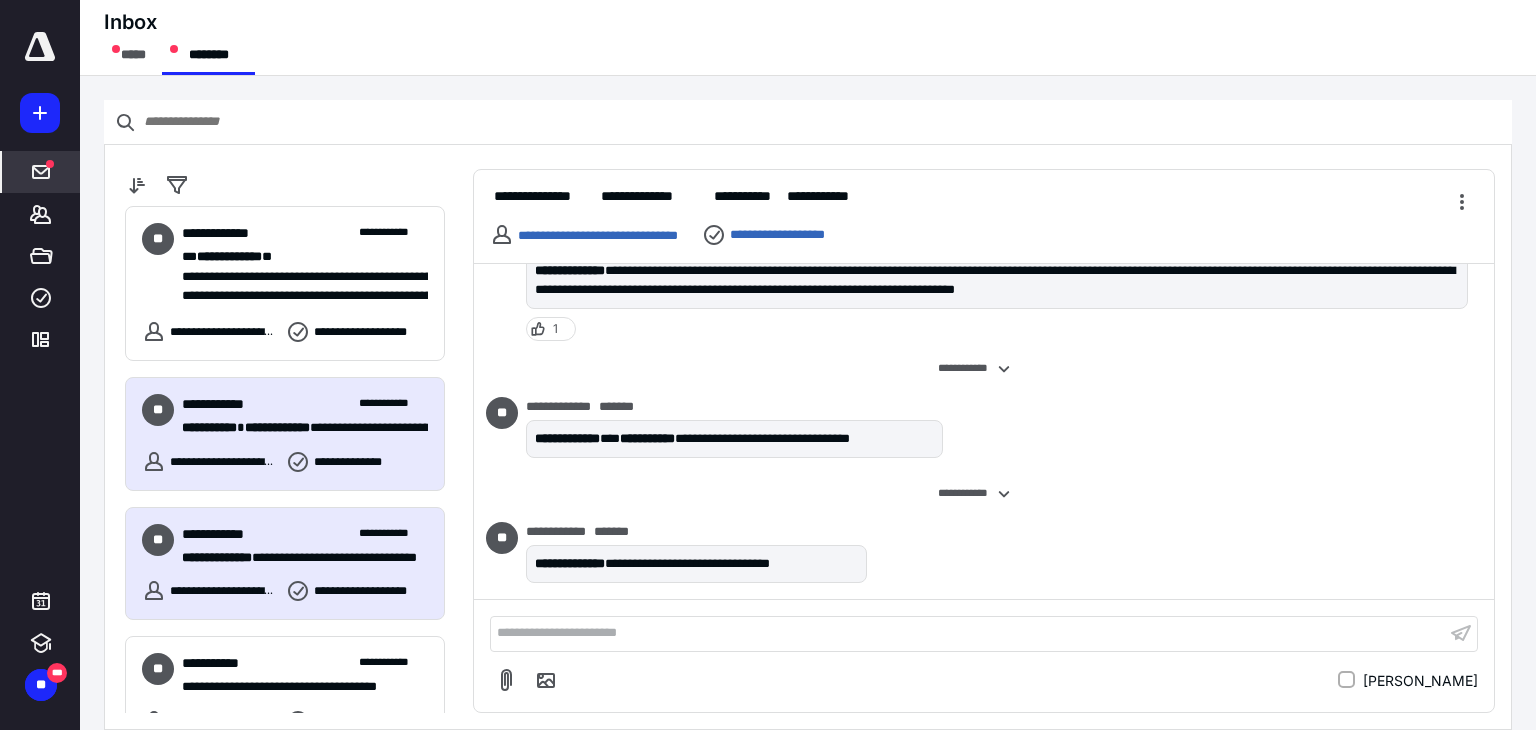 click on "**********" at bounding box center (305, 404) 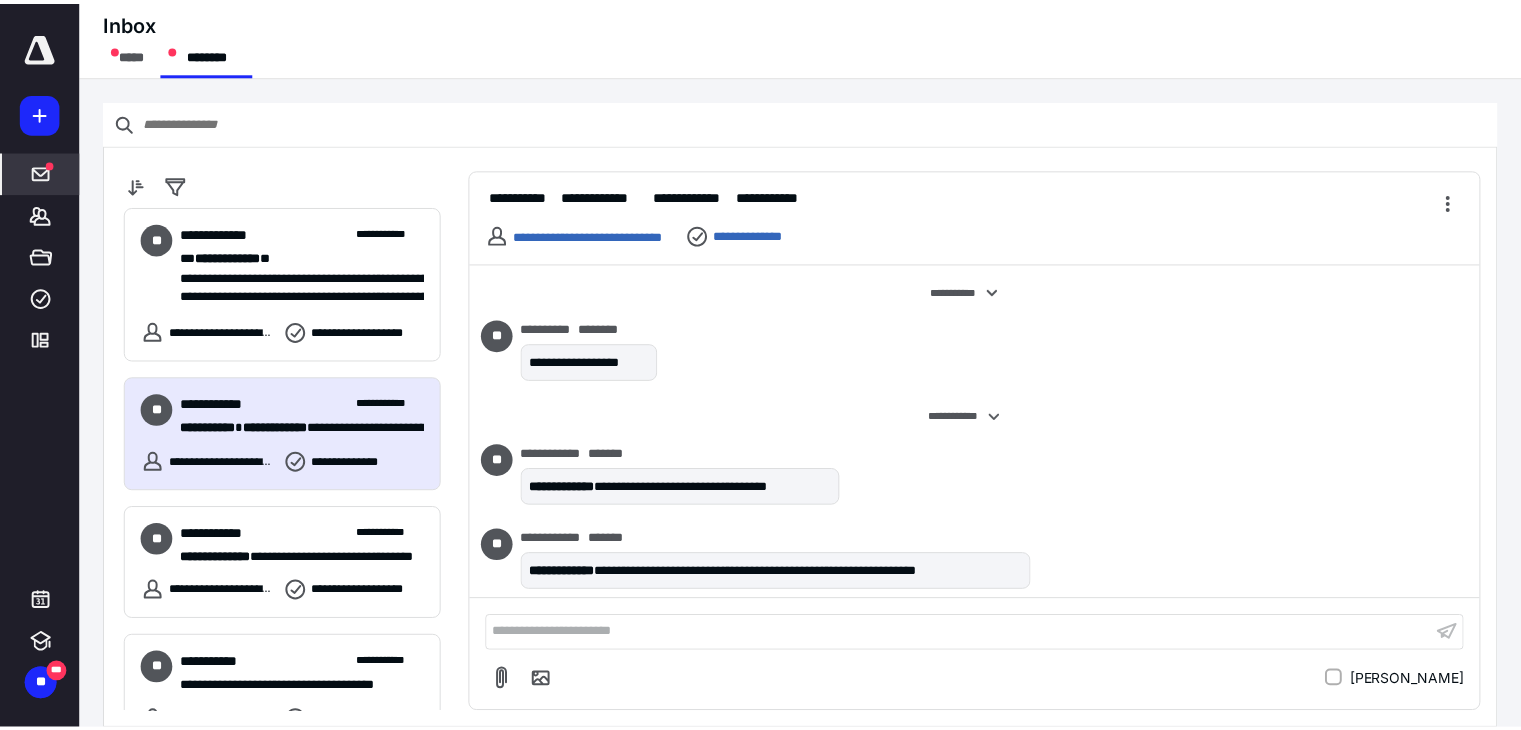 scroll, scrollTop: 134, scrollLeft: 0, axis: vertical 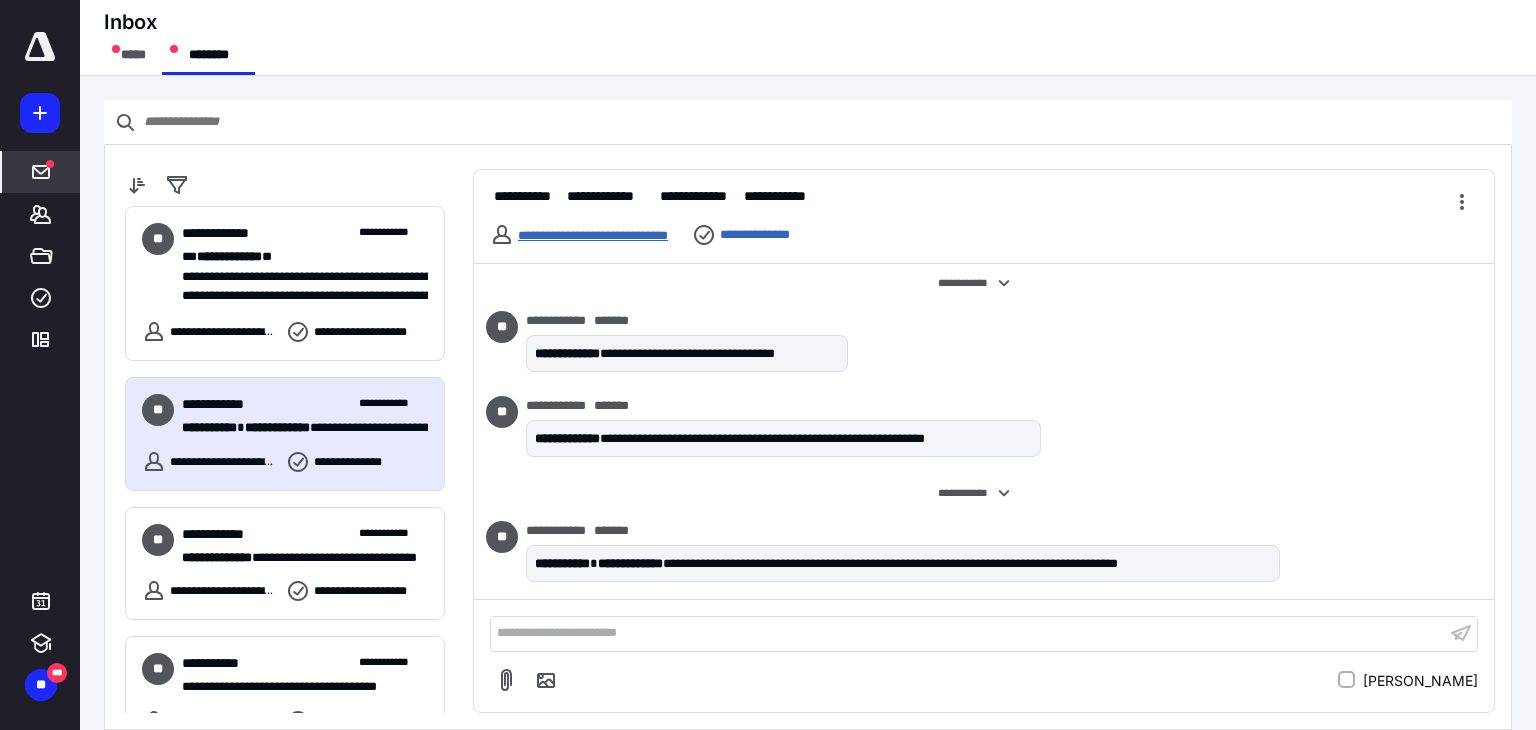 click on "**********" at bounding box center (593, 235) 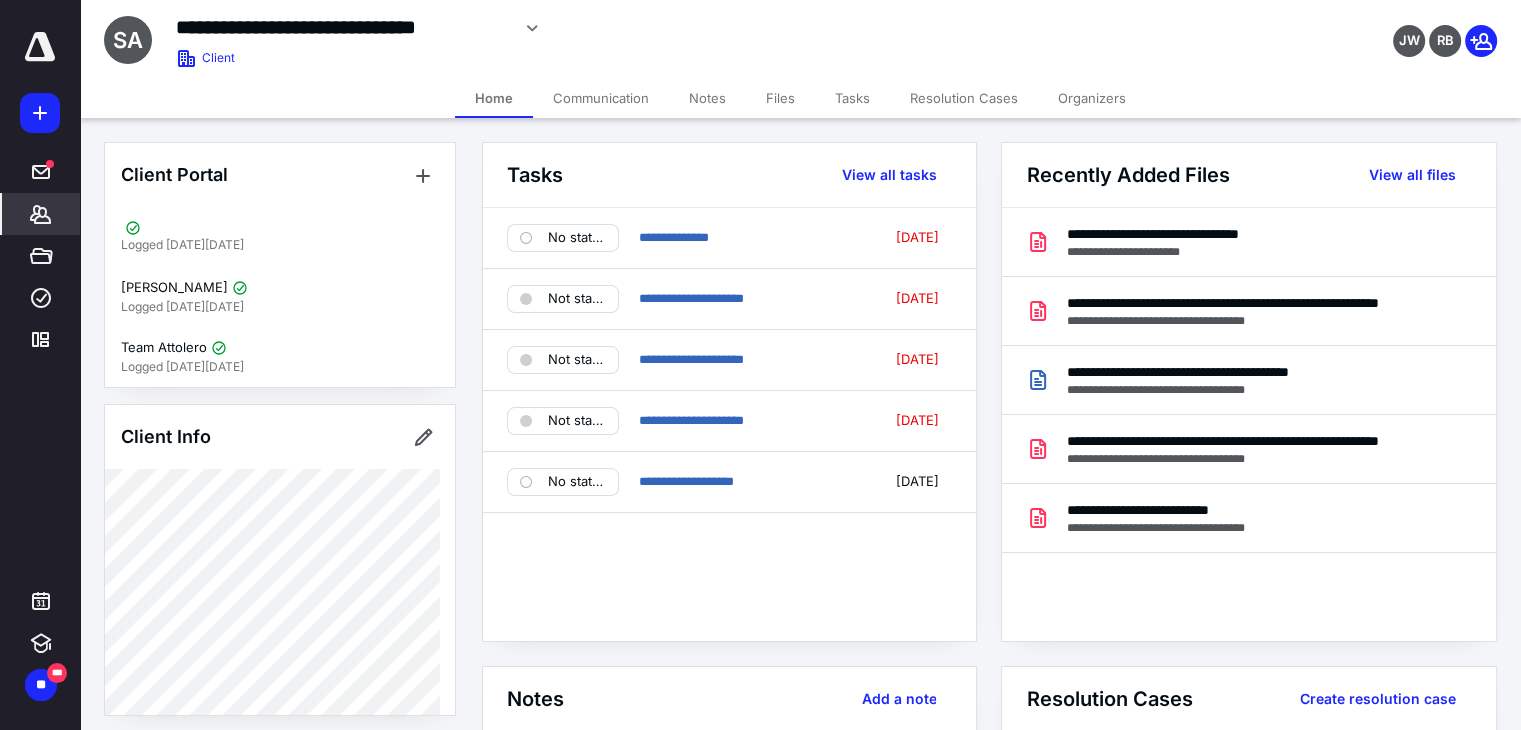 click on "JW RB" at bounding box center [1270, 28] 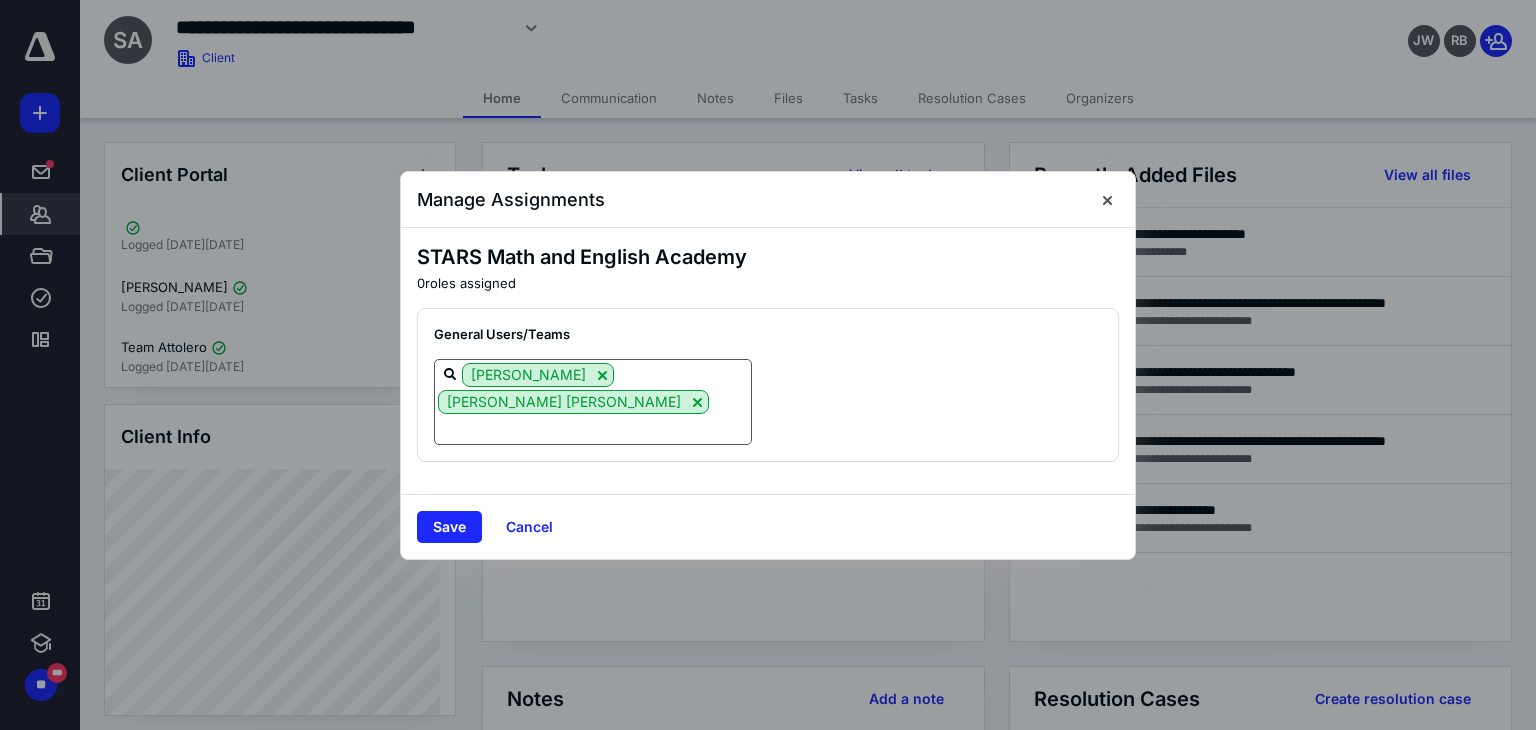 click at bounding box center [593, 428] 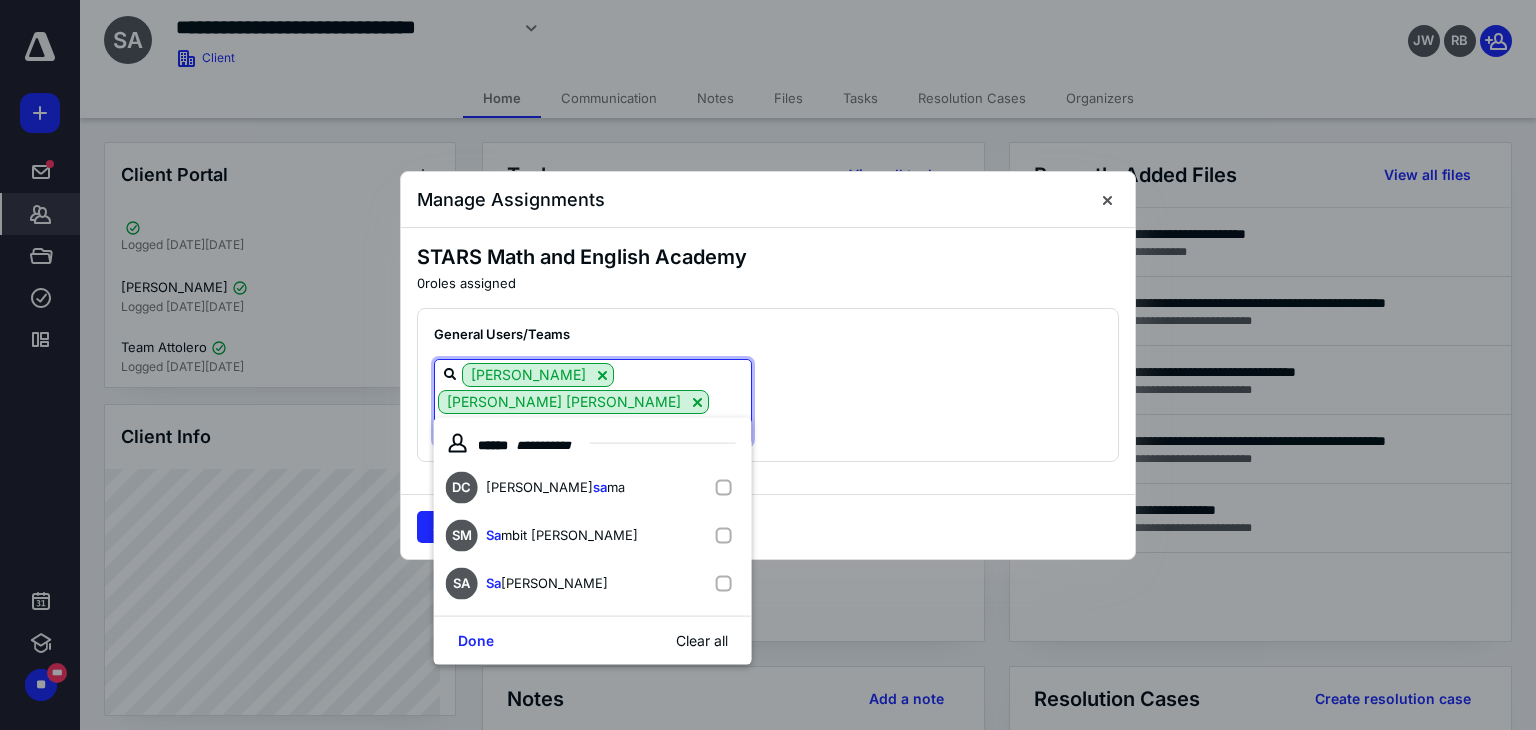 type on "s" 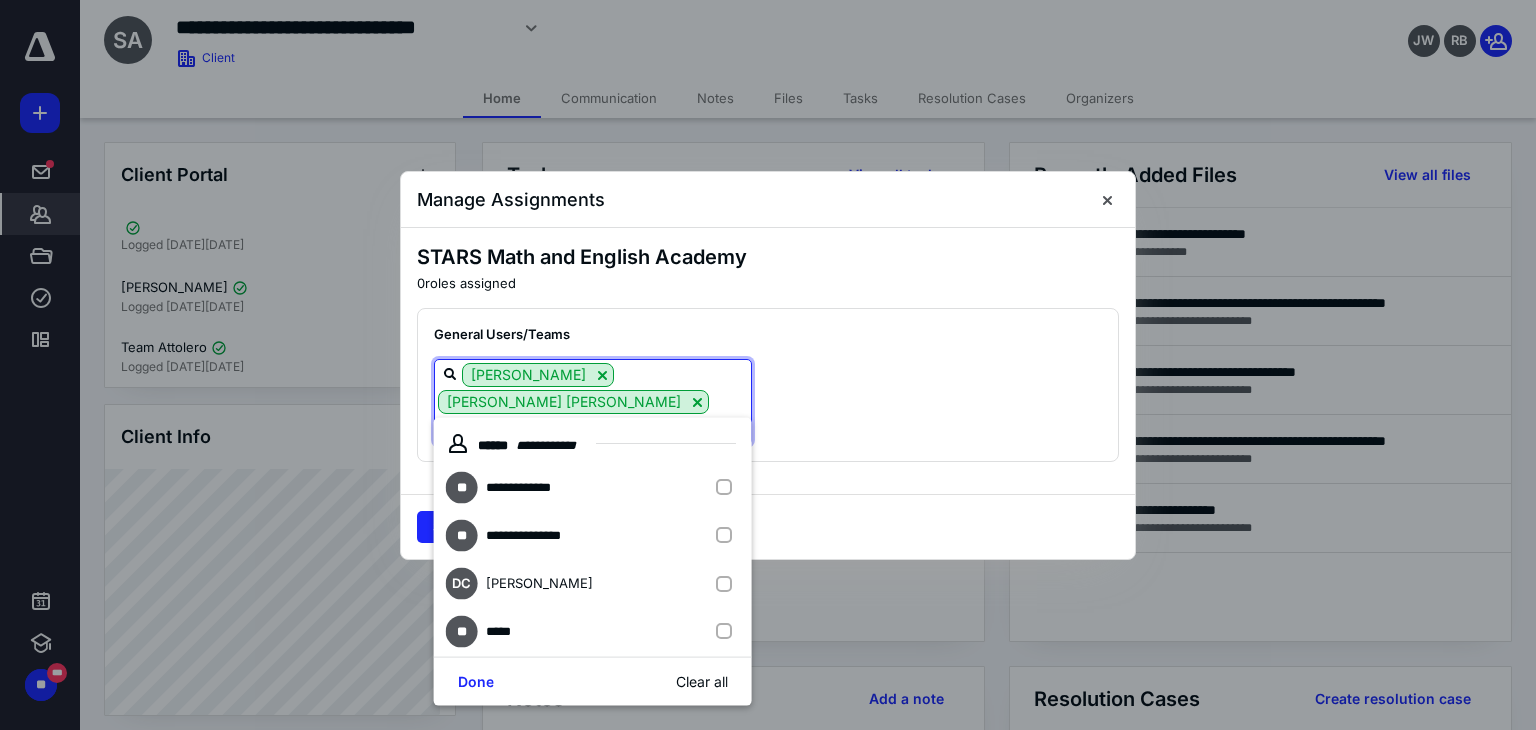 type on "[PERSON_NAME] [PERSON_NAME]" 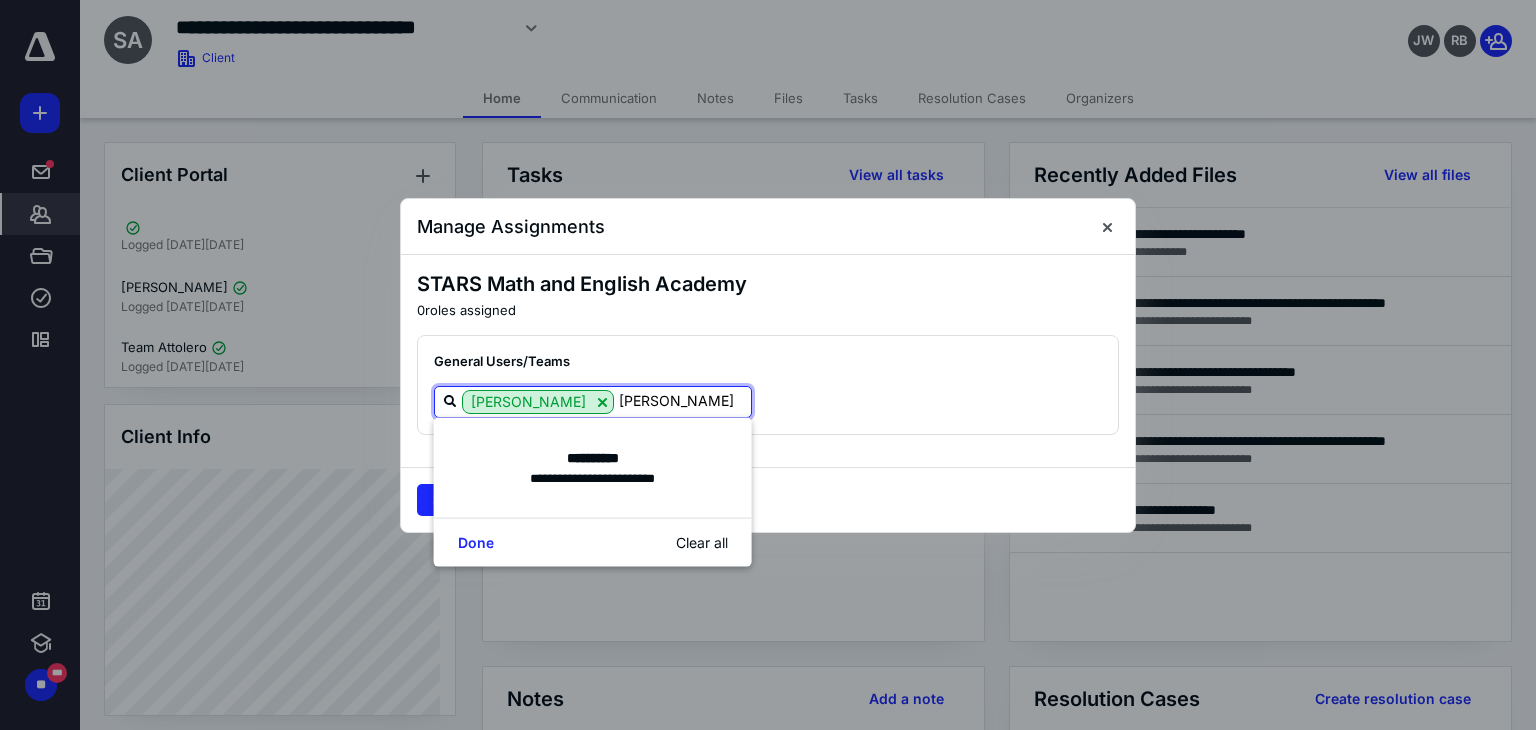 type on "[PERSON_NAME]" 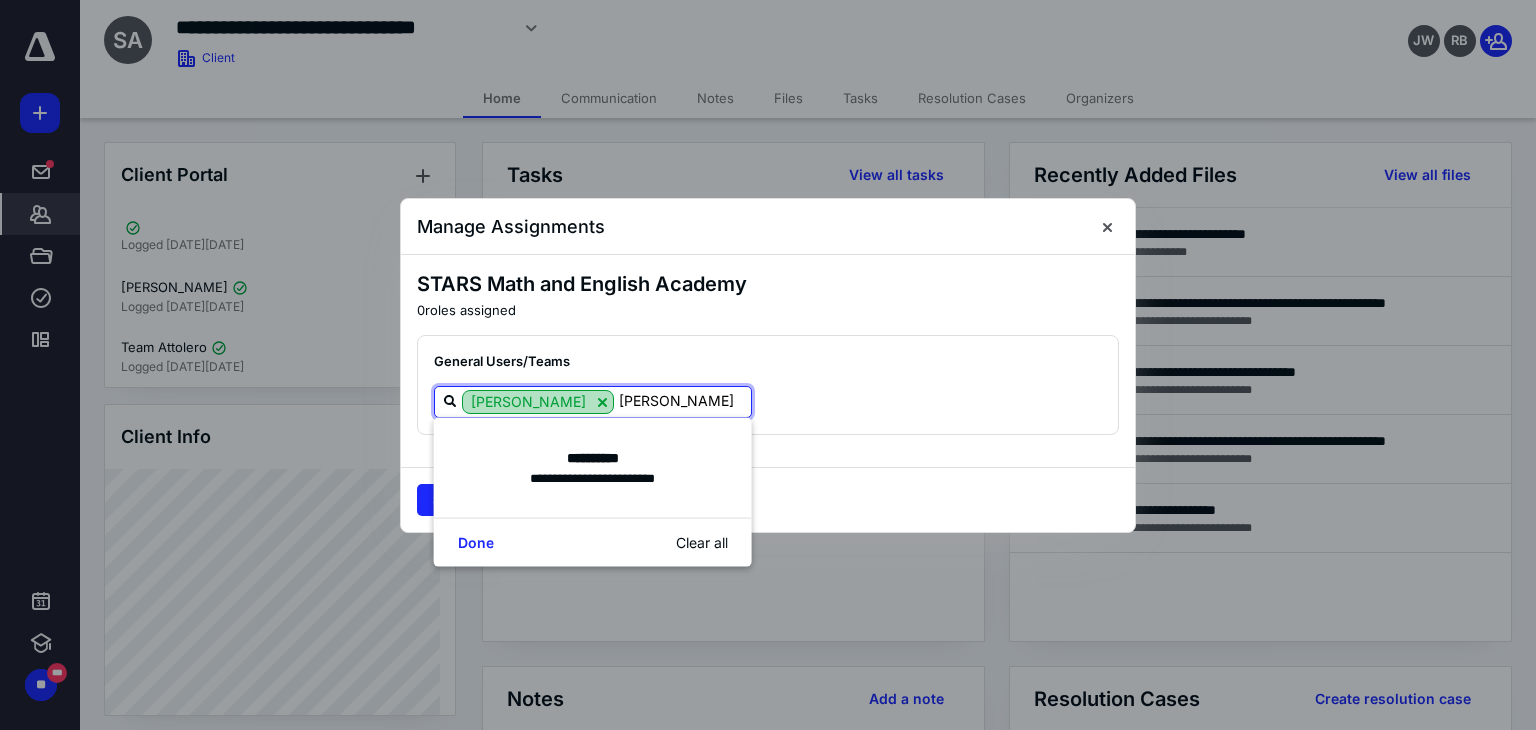 drag, startPoint x: 688, startPoint y: 399, endPoint x: 541, endPoint y: 398, distance: 147.0034 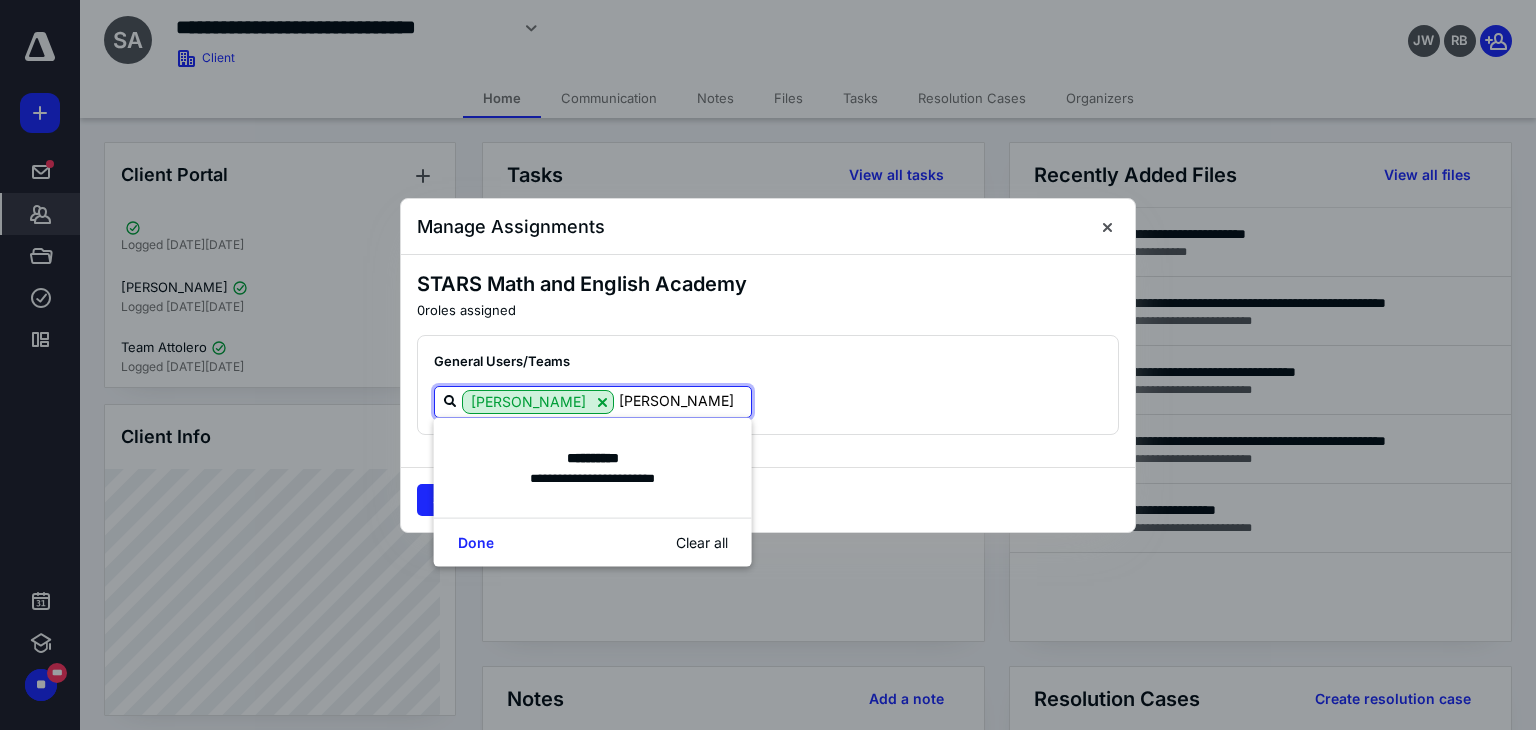 type 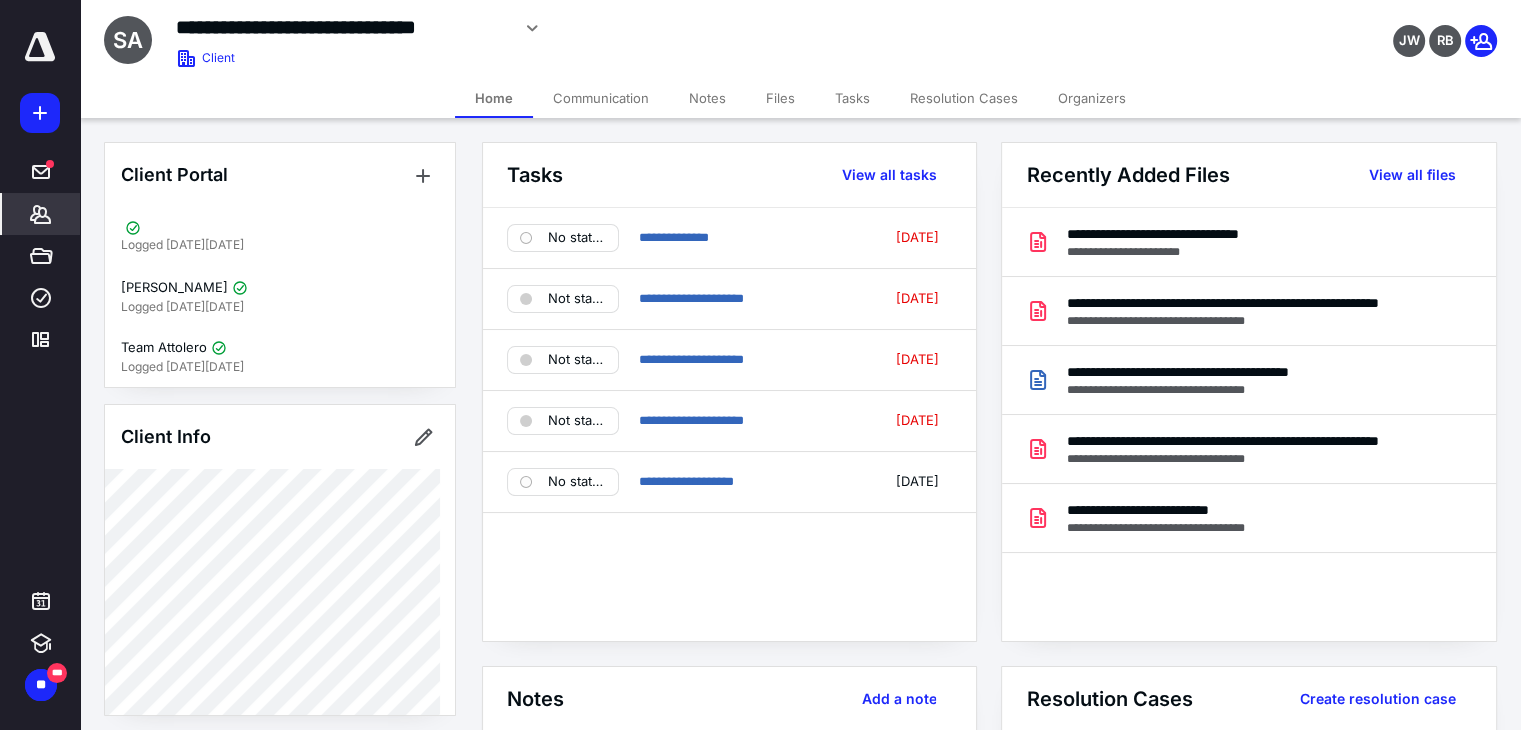 click 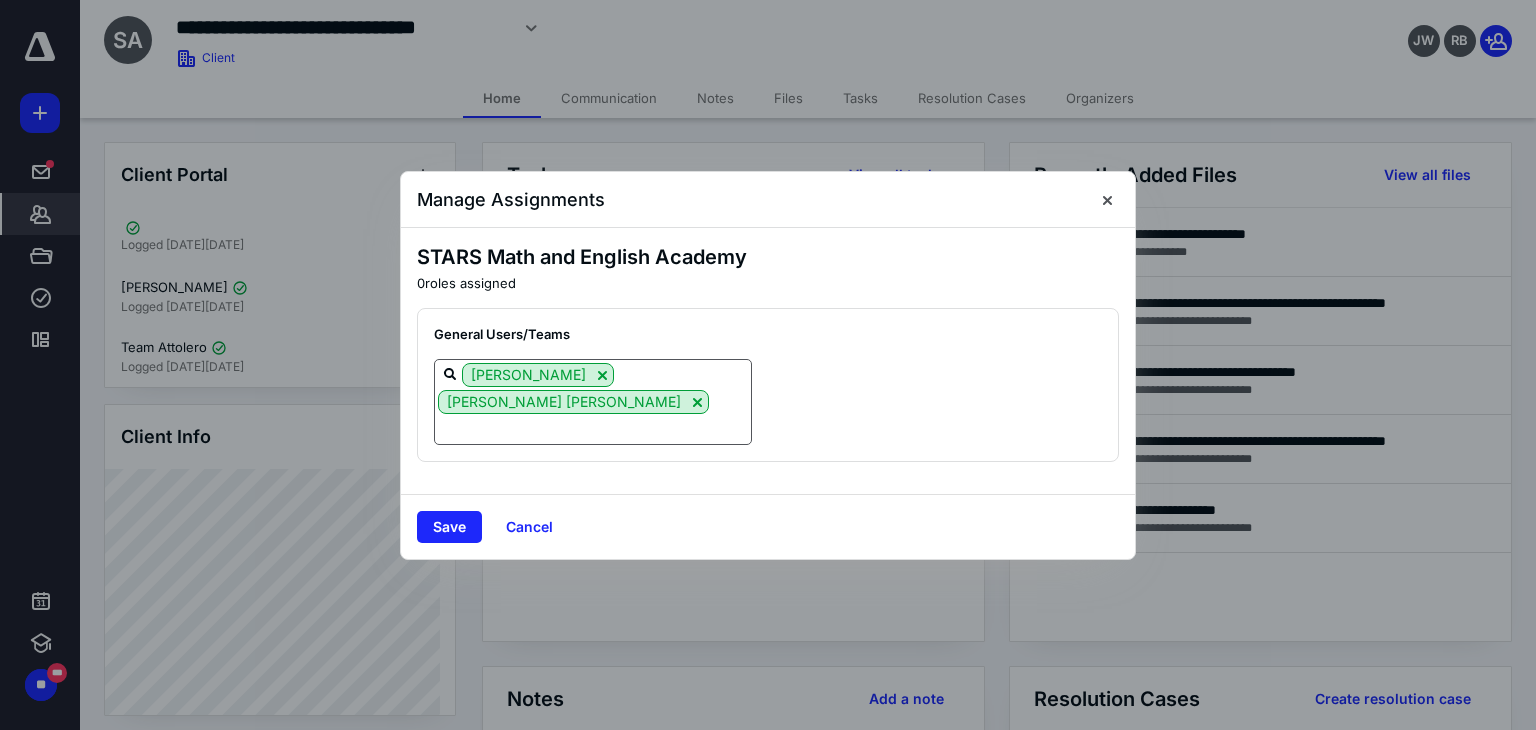 click at bounding box center (593, 428) 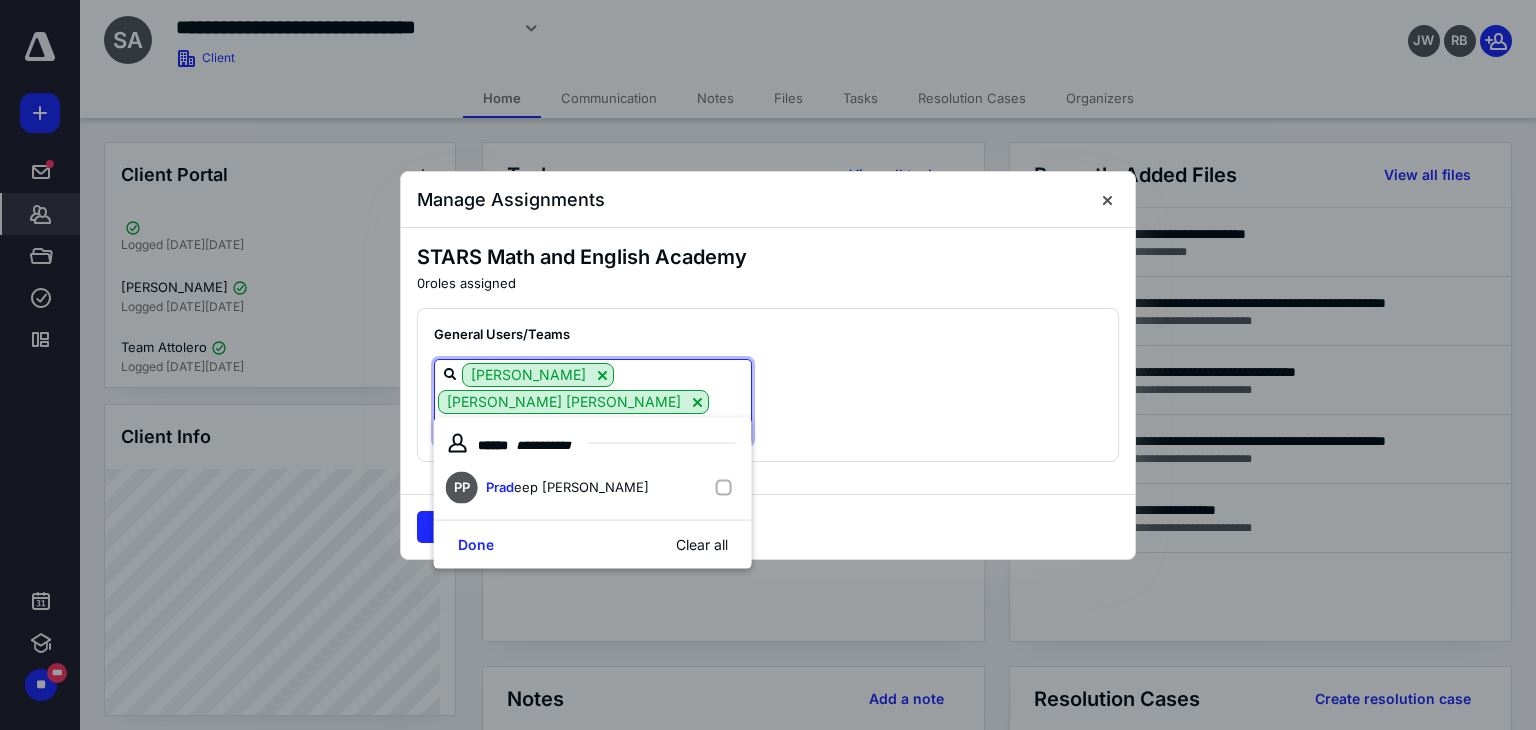 type on "pradee" 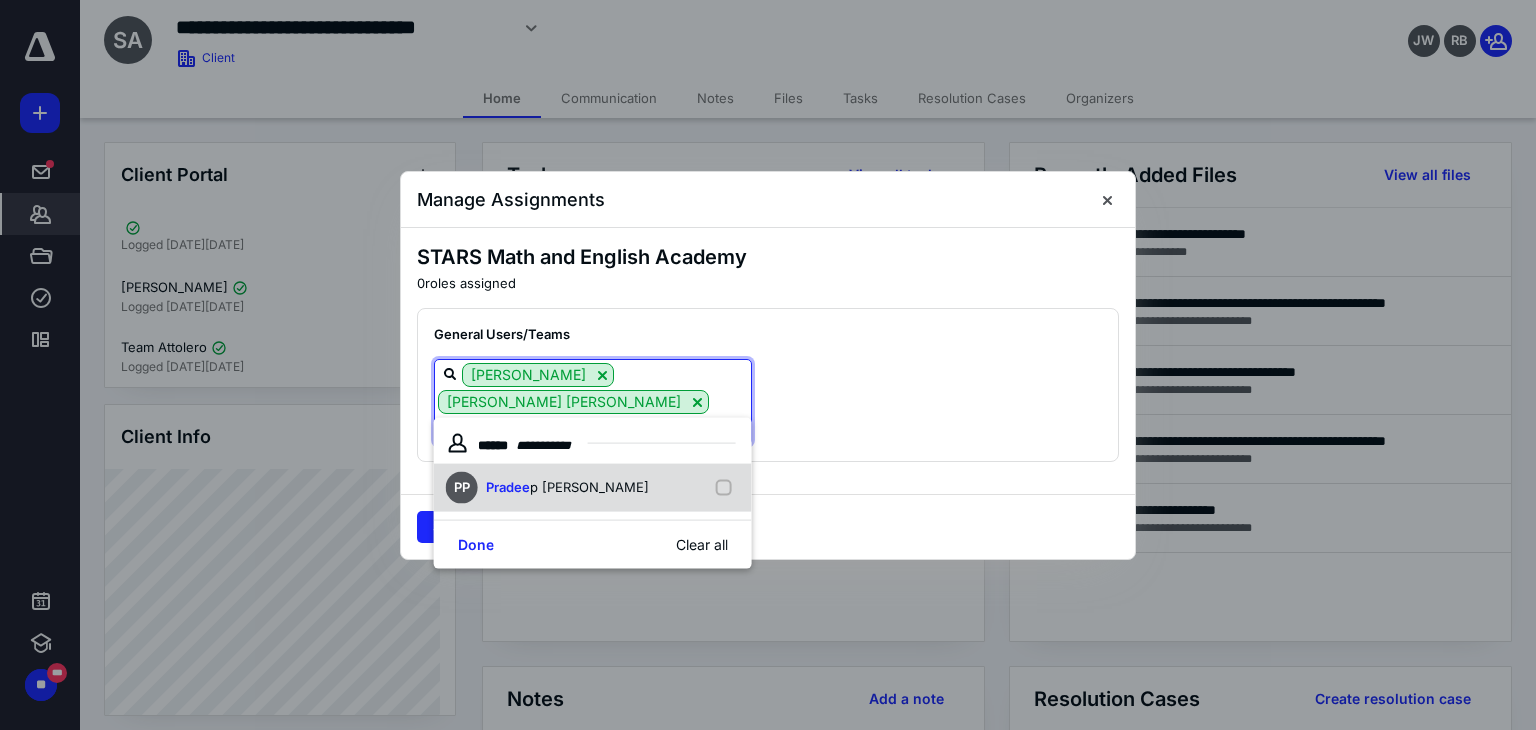 drag, startPoint x: 738, startPoint y: 480, endPoint x: 673, endPoint y: 510, distance: 71.5891 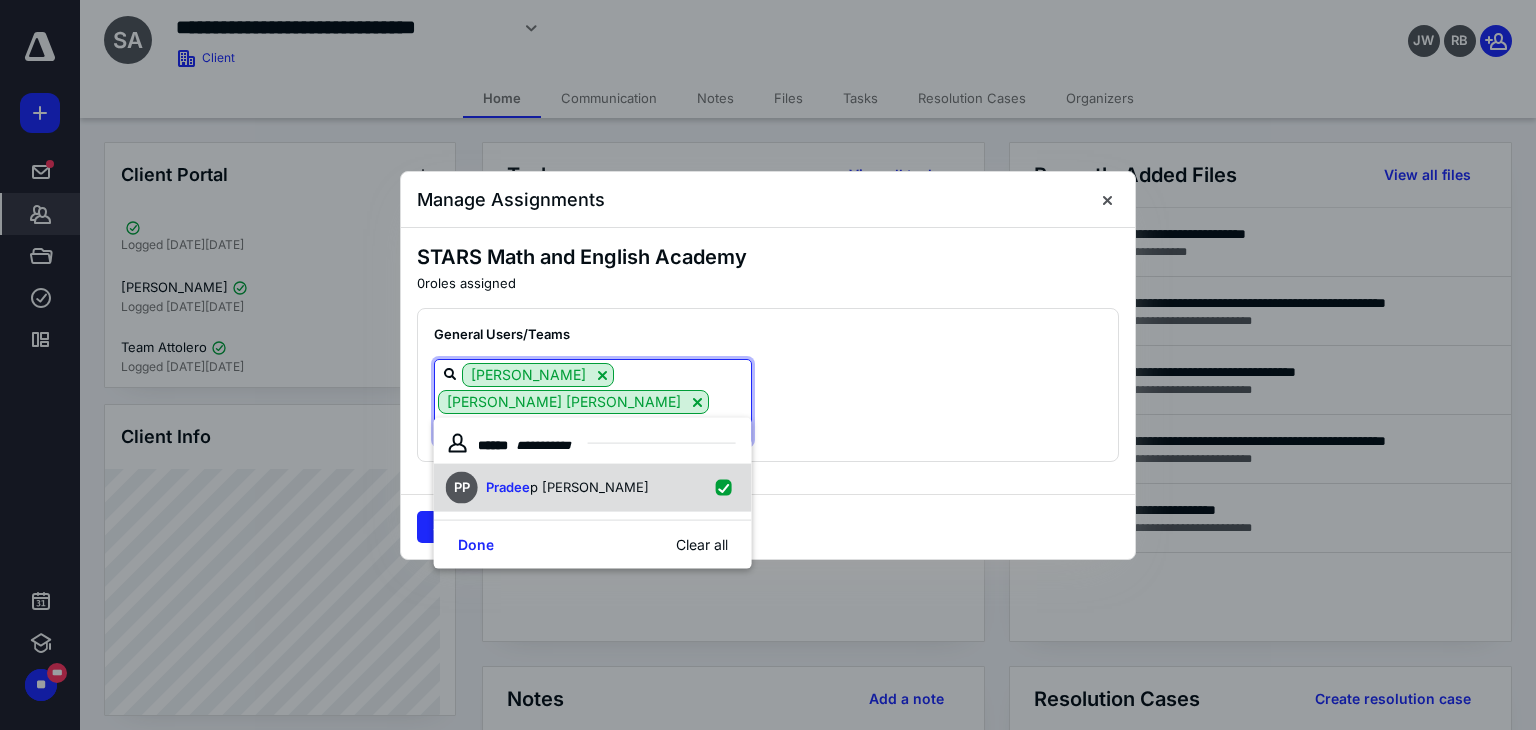 checkbox on "true" 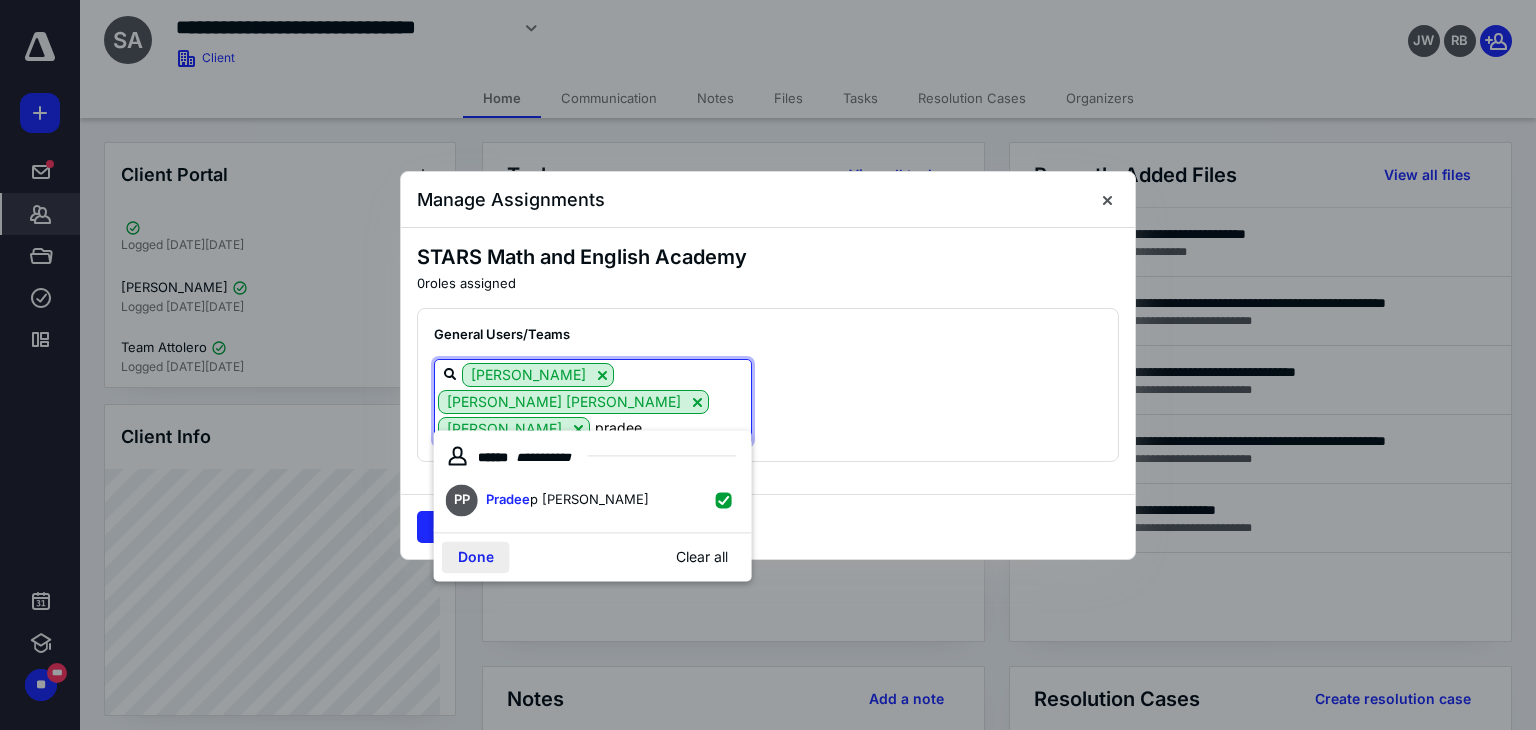 type on "pradee" 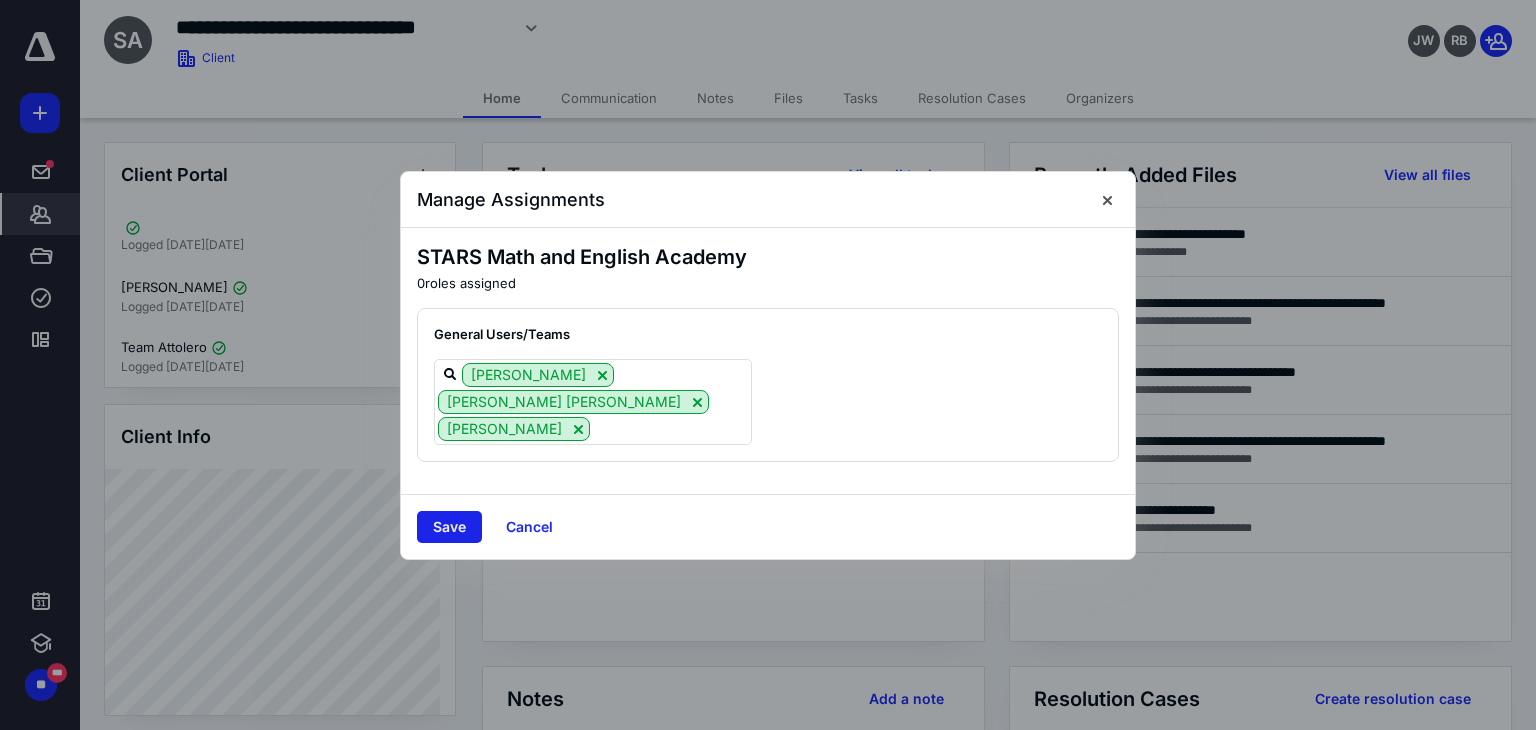click on "Save" at bounding box center [449, 527] 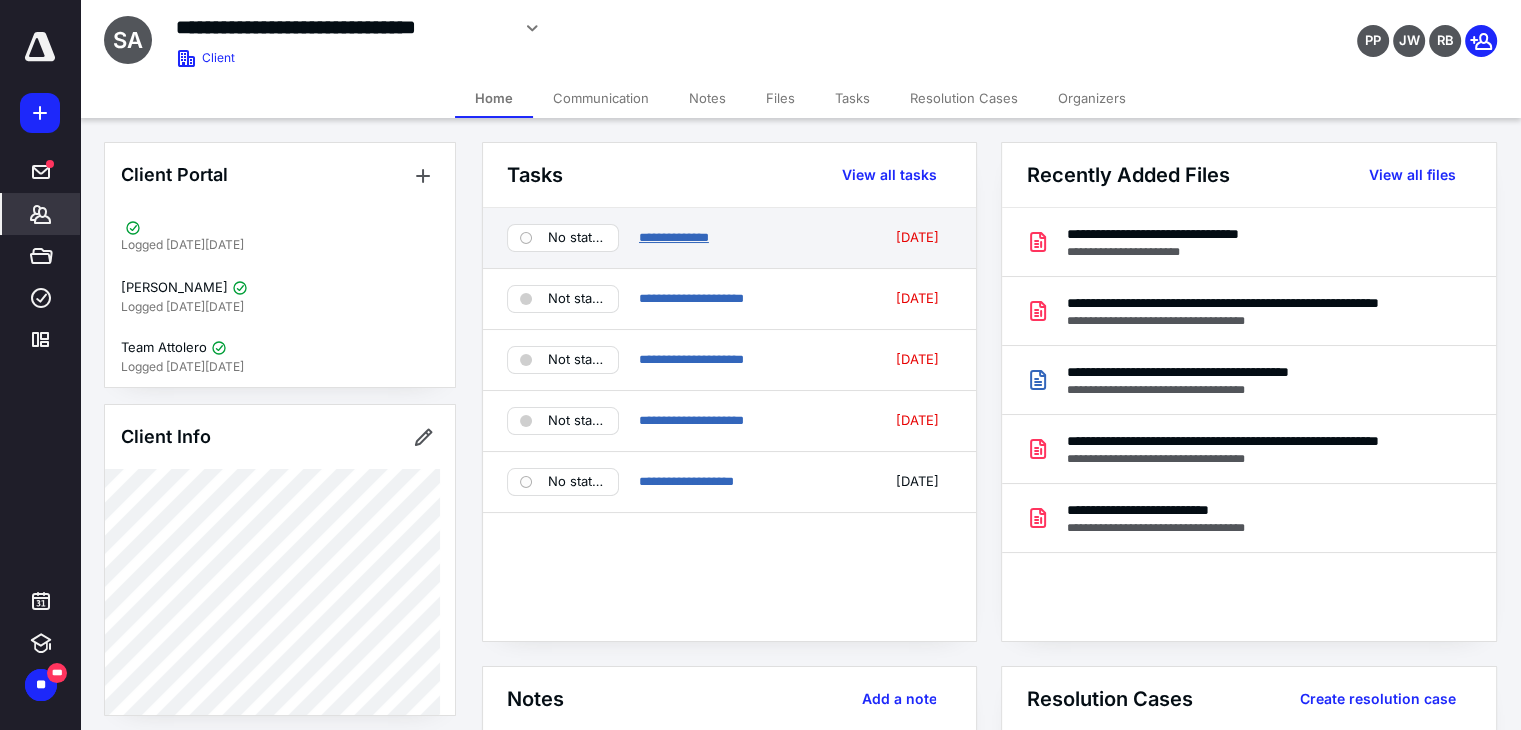 click on "**********" at bounding box center [674, 237] 